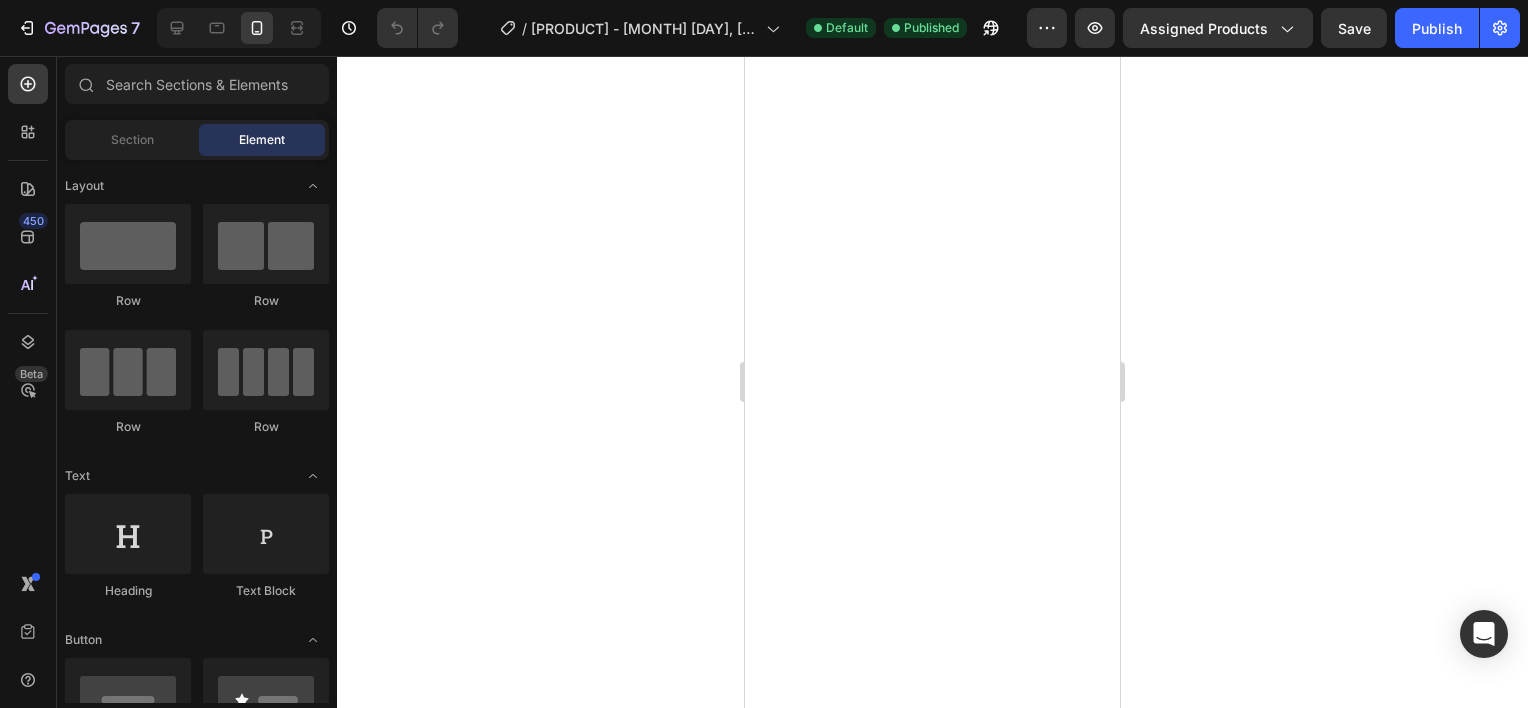 scroll, scrollTop: 0, scrollLeft: 0, axis: both 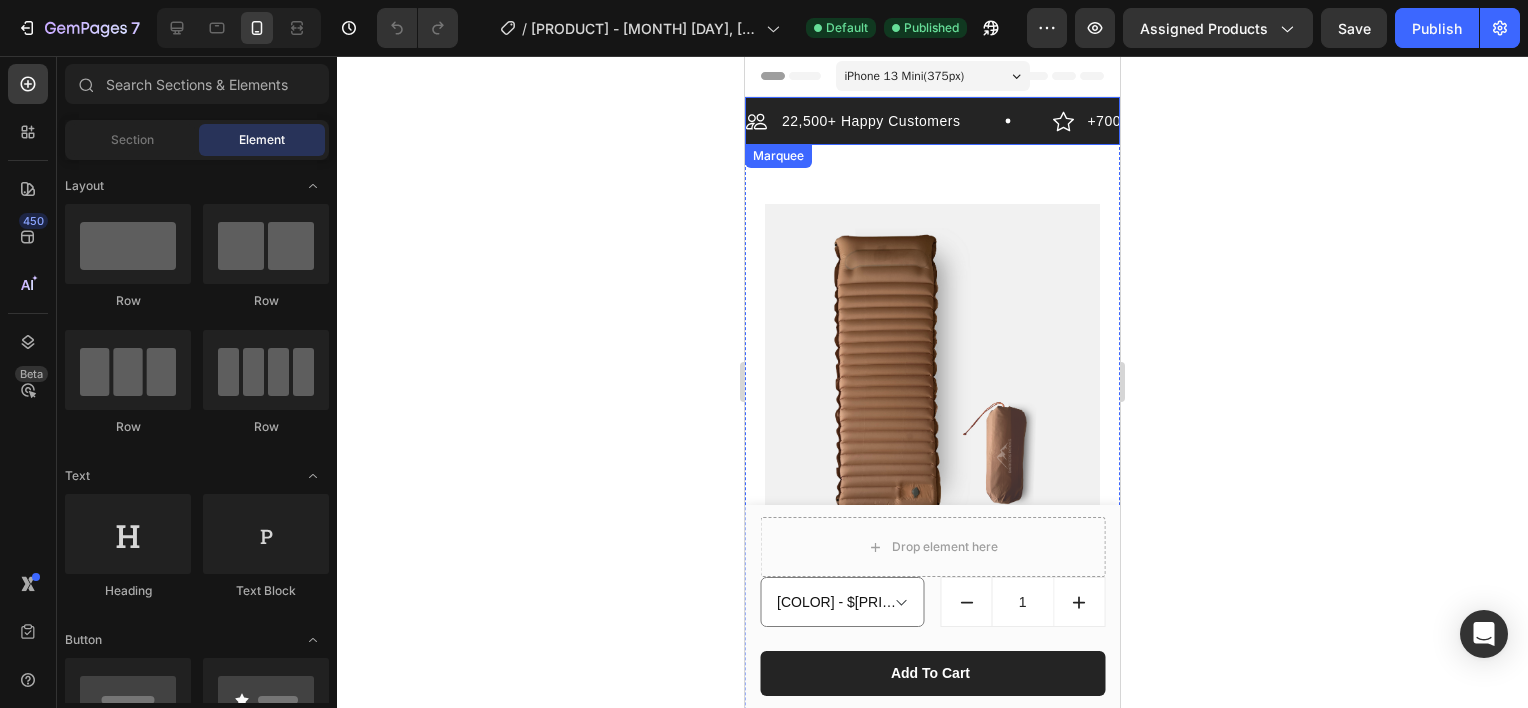 click on "22,500+ Happy Customers Item List" at bounding box center [899, 121] 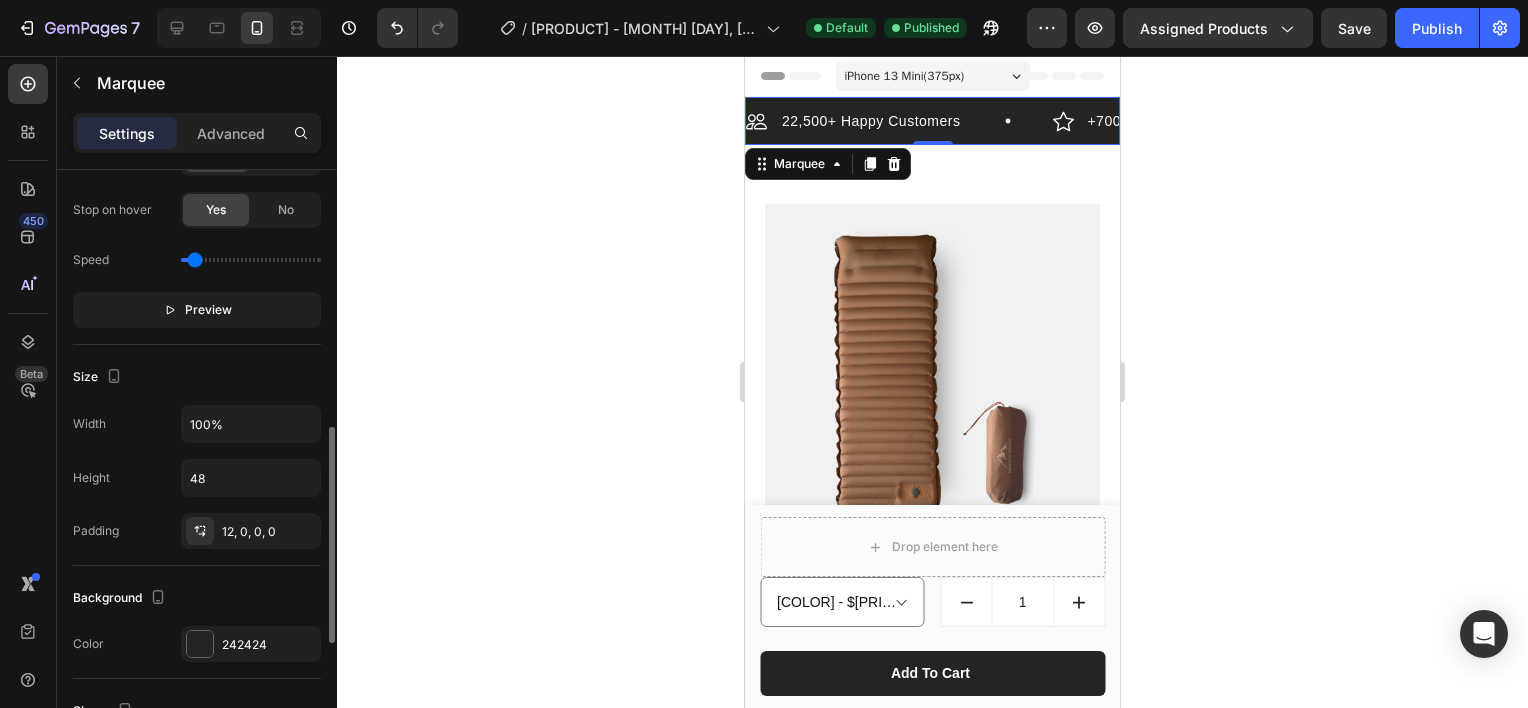scroll, scrollTop: 707, scrollLeft: 0, axis: vertical 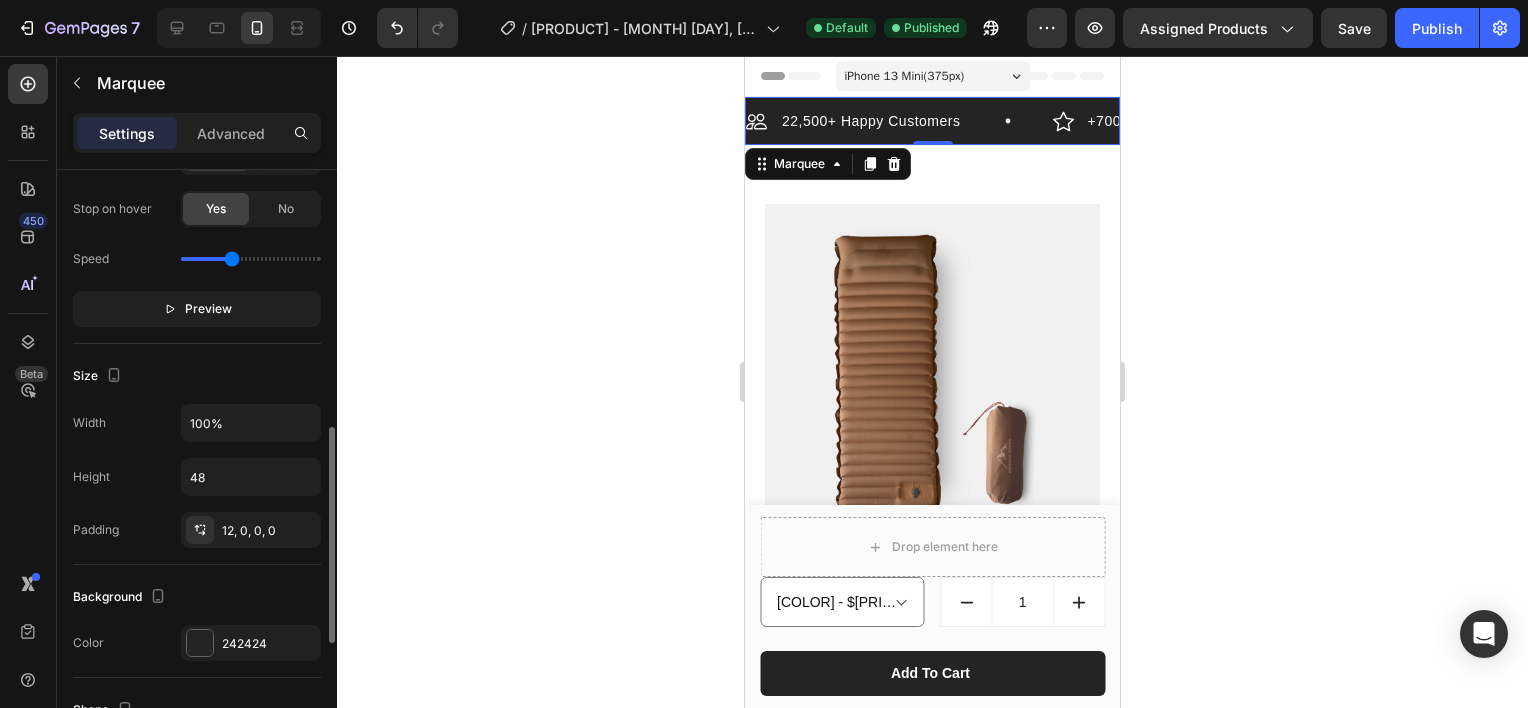 drag, startPoint x: 189, startPoint y: 260, endPoint x: 232, endPoint y: 263, distance: 43.104523 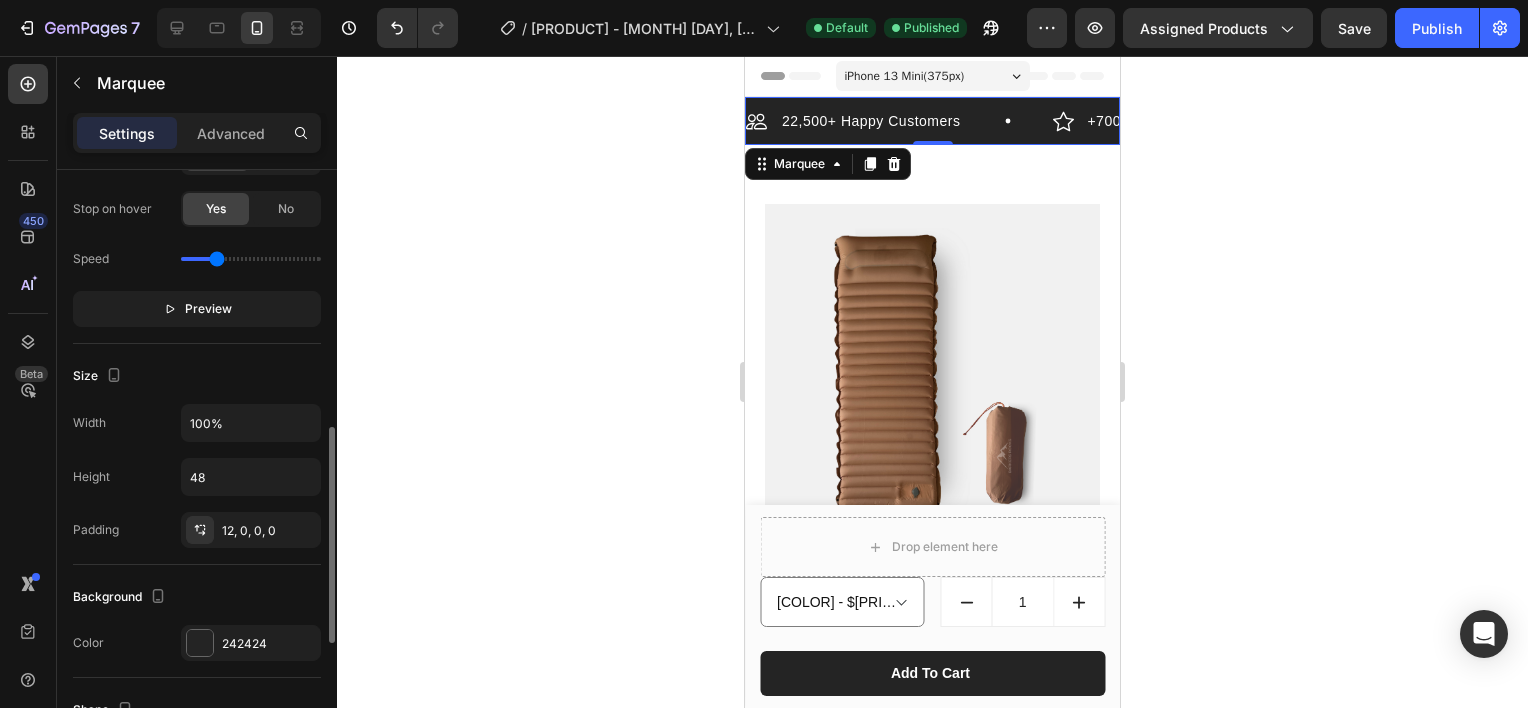 drag, startPoint x: 232, startPoint y: 263, endPoint x: 217, endPoint y: 261, distance: 15.132746 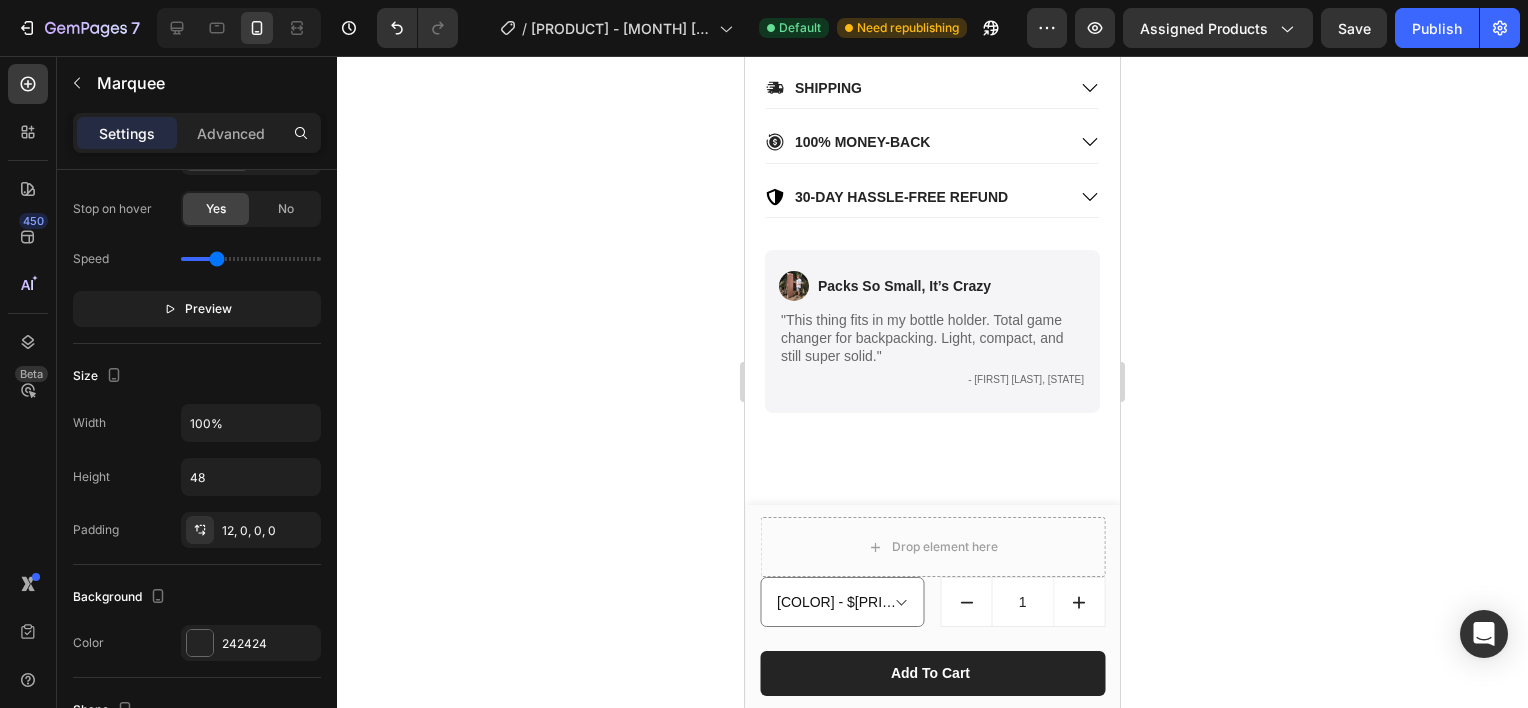 scroll, scrollTop: 1219, scrollLeft: 0, axis: vertical 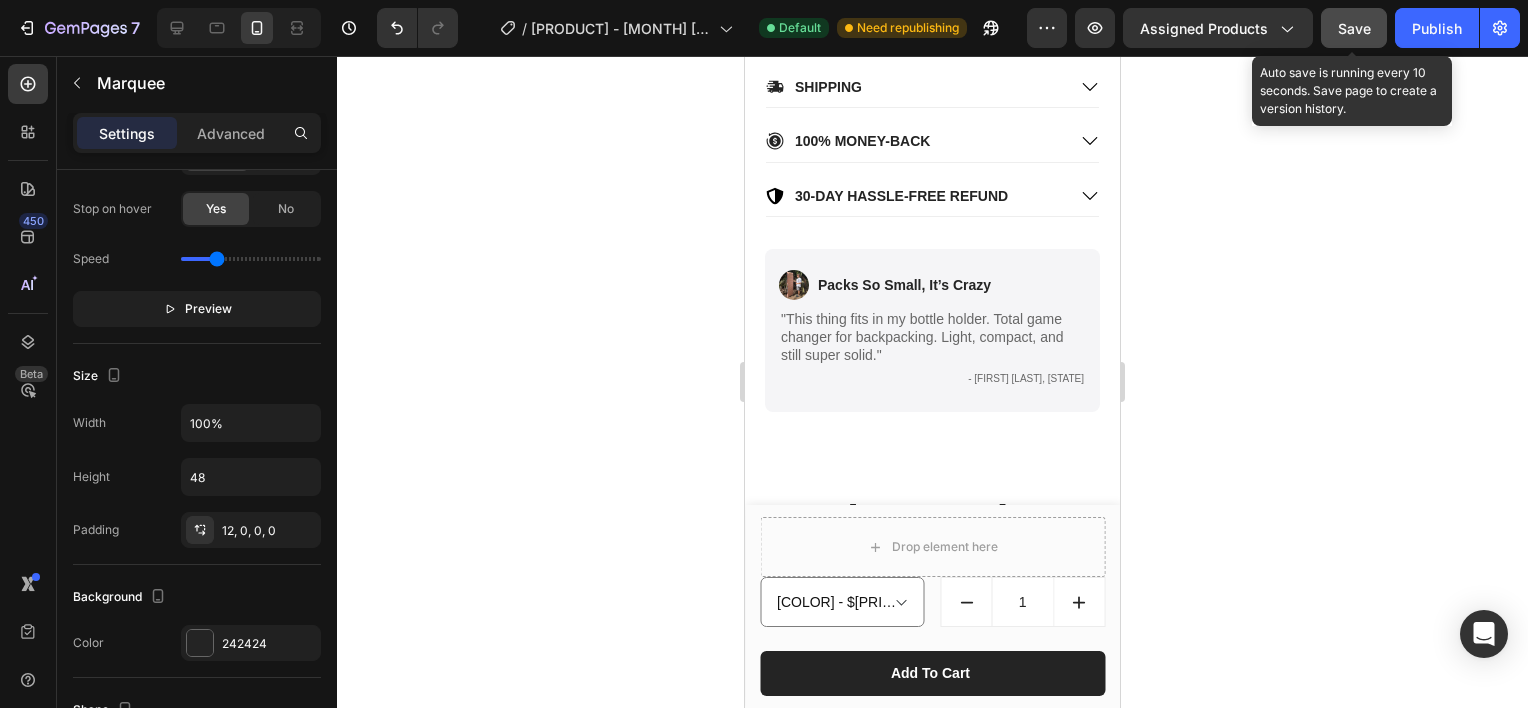 click on "Save" 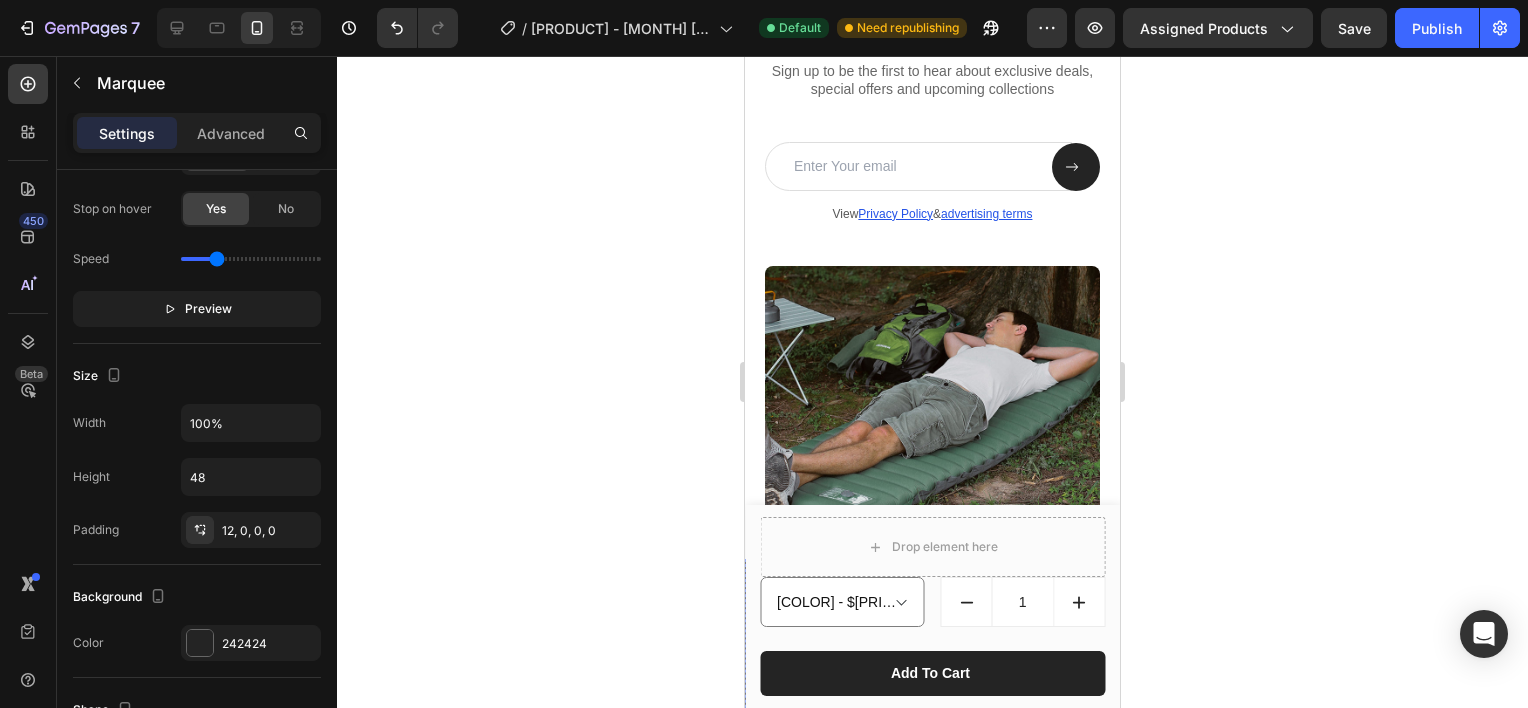 scroll, scrollTop: 6115, scrollLeft: 0, axis: vertical 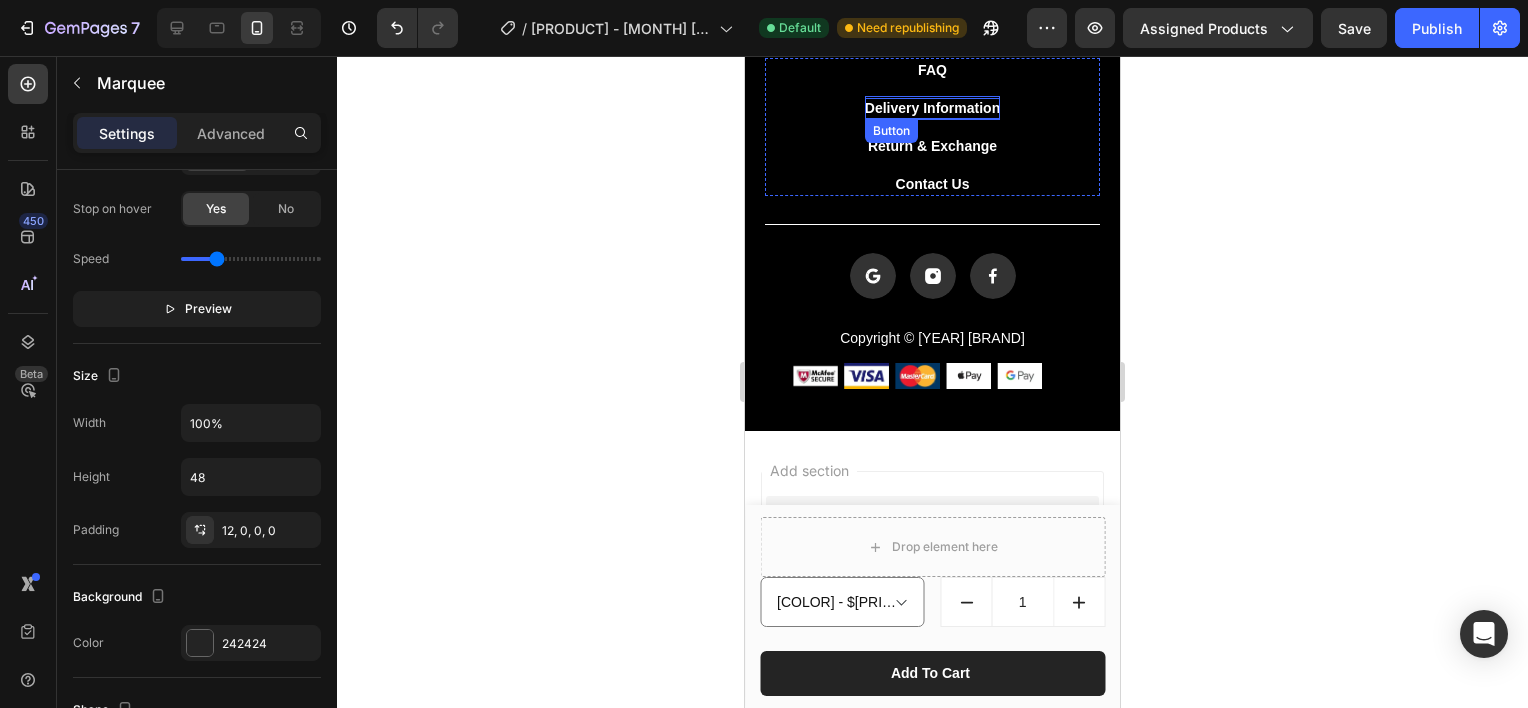 click on "Delivery Information" at bounding box center [932, 108] 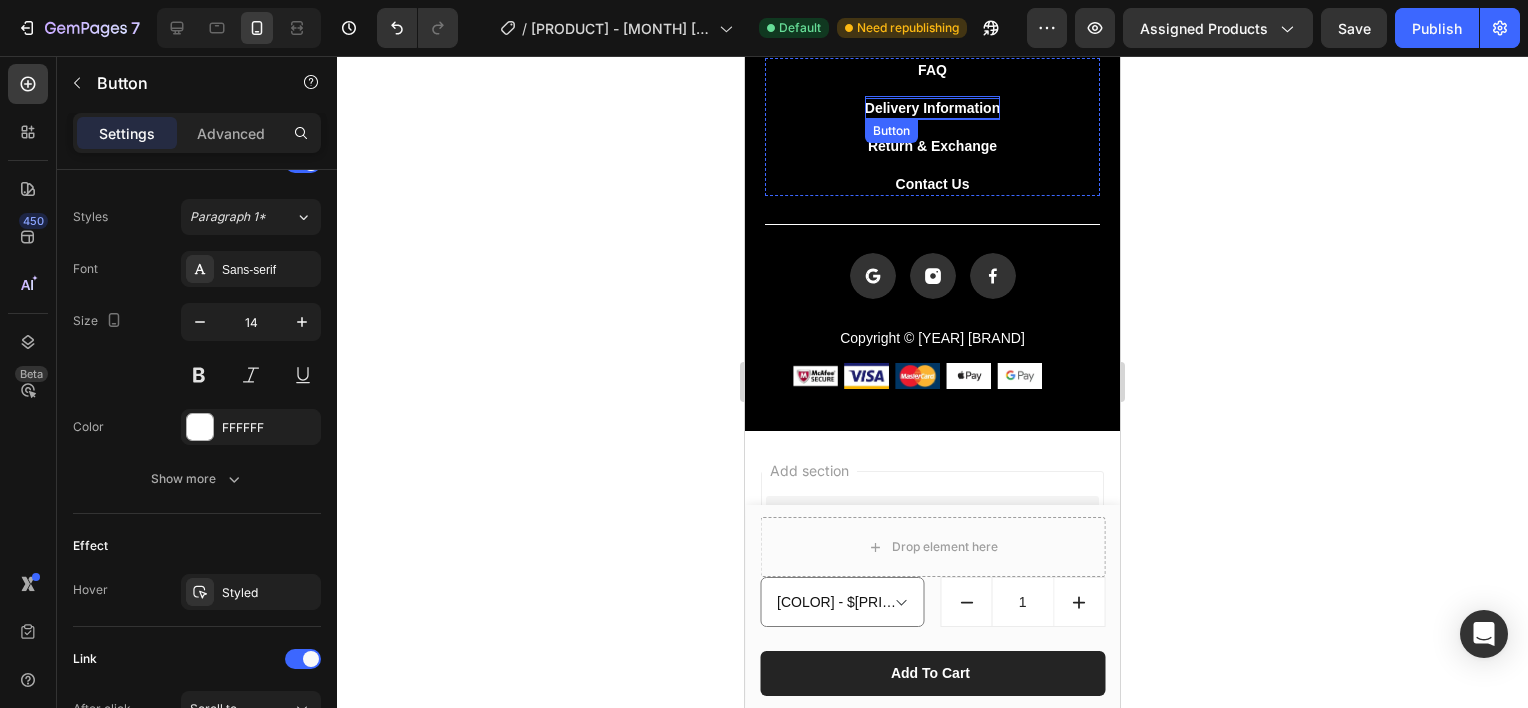 click on "Delivery Information" at bounding box center (932, 108) 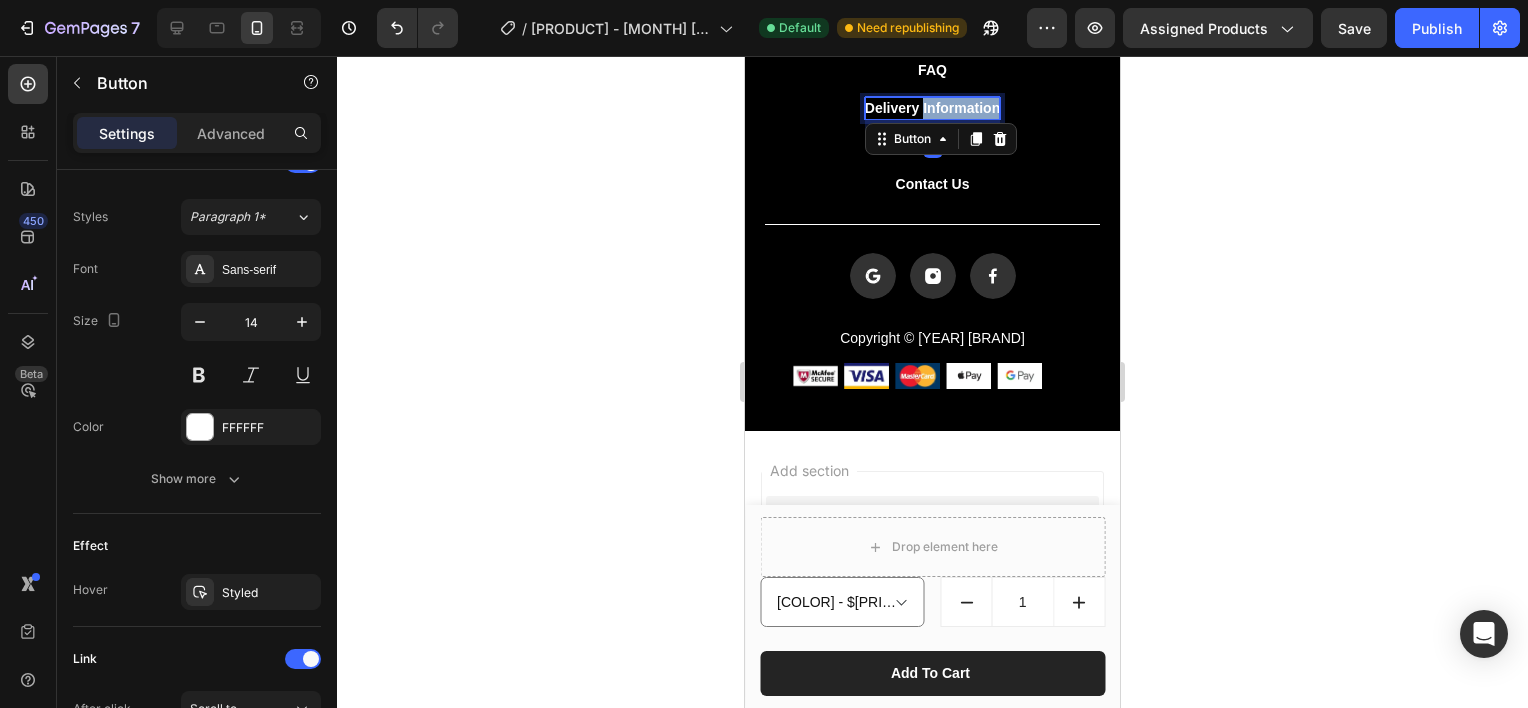 scroll, scrollTop: 0, scrollLeft: 0, axis: both 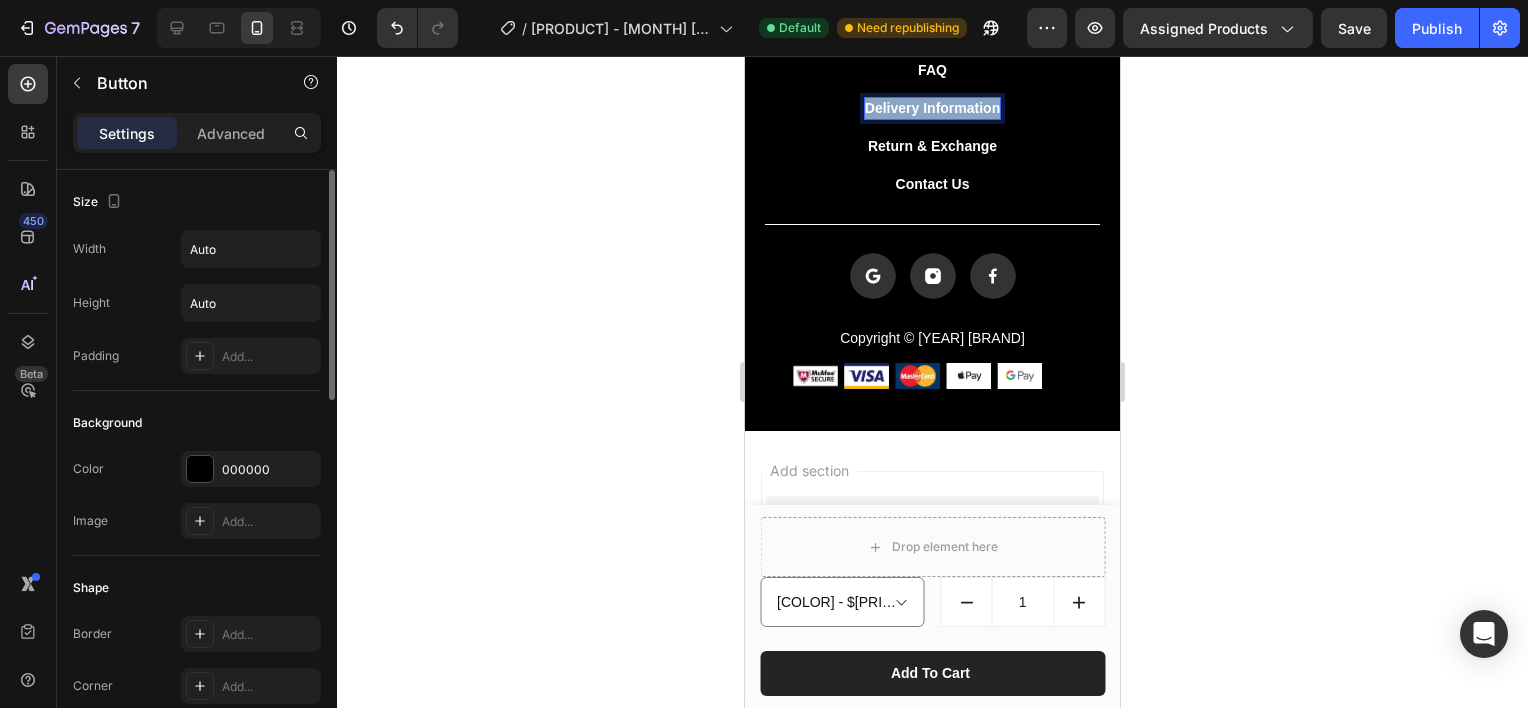 click on "Delivery Information" at bounding box center (932, 108) 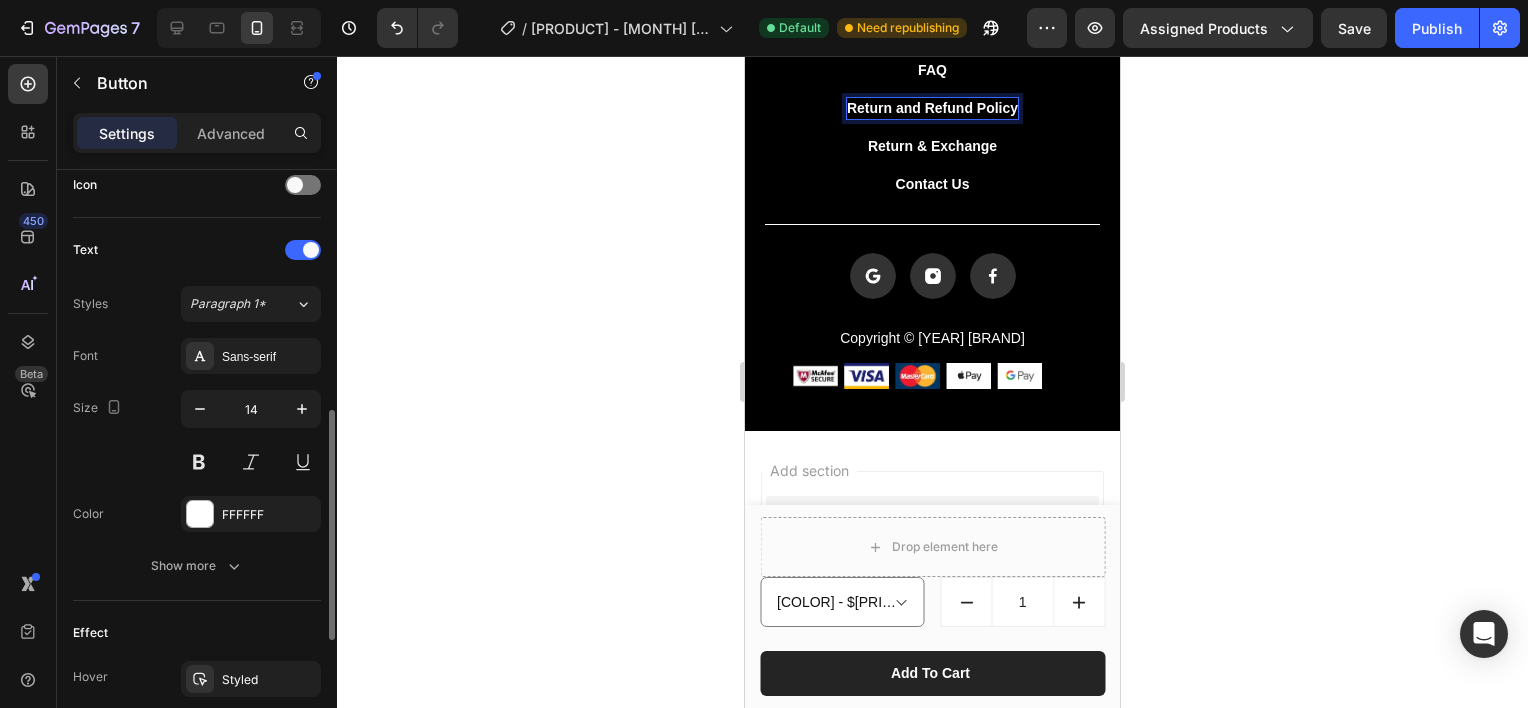 scroll, scrollTop: 940, scrollLeft: 0, axis: vertical 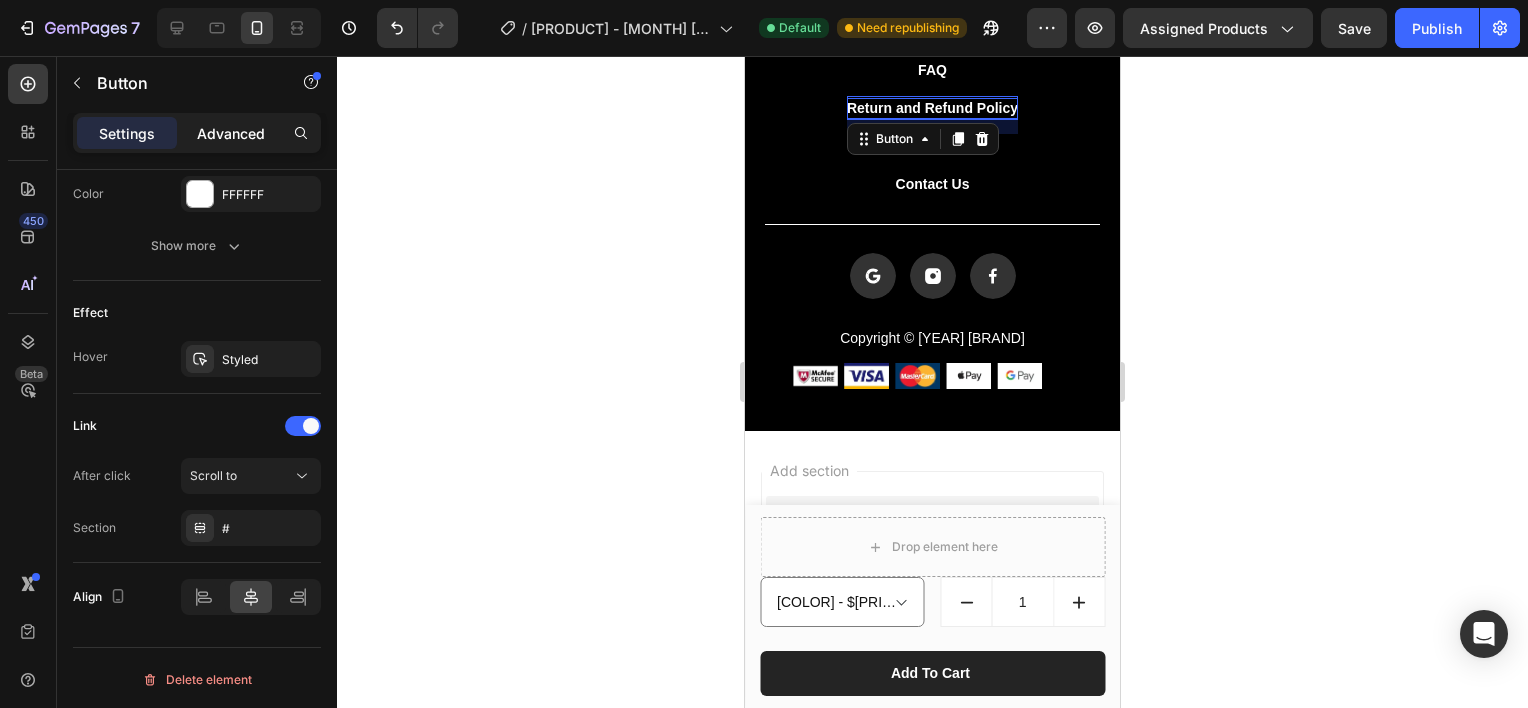 click on "Advanced" at bounding box center (231, 133) 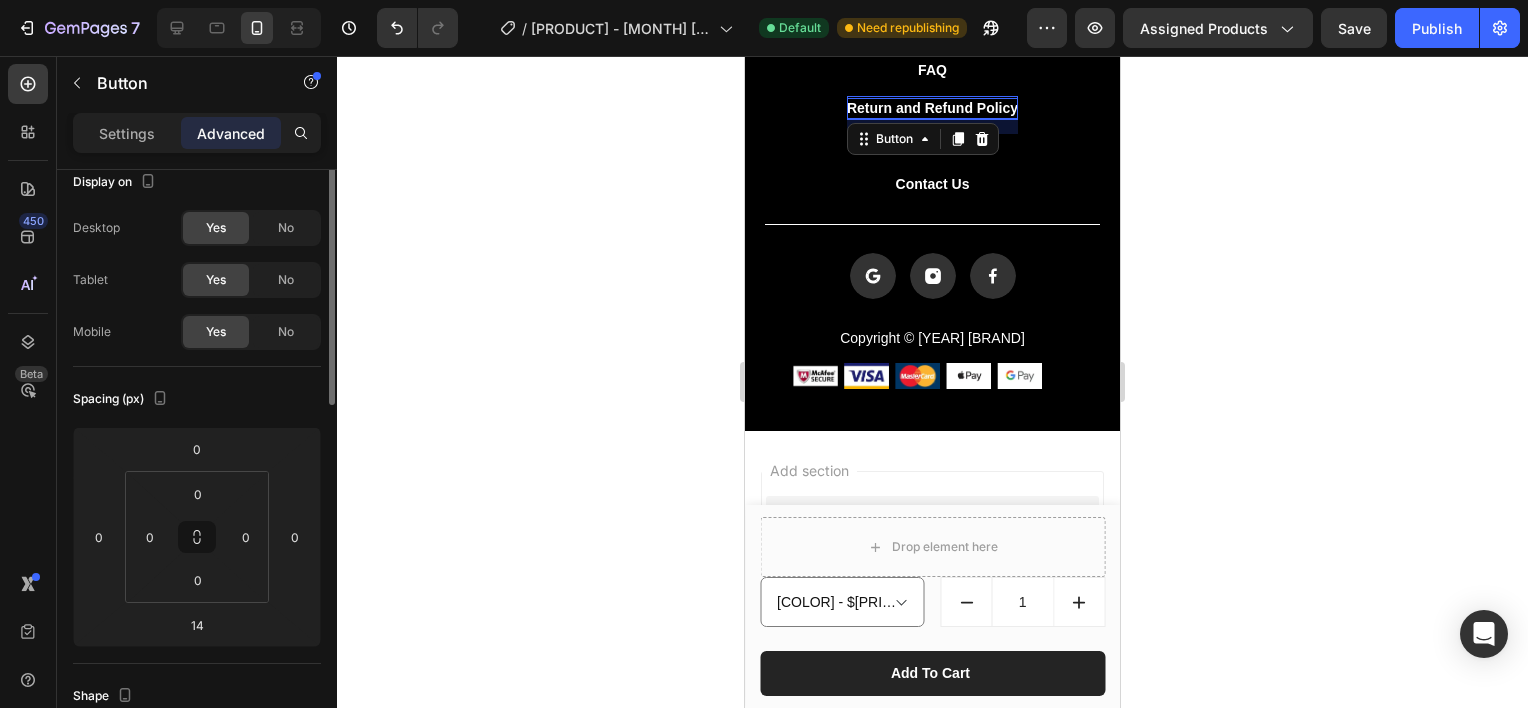 scroll, scrollTop: 0, scrollLeft: 0, axis: both 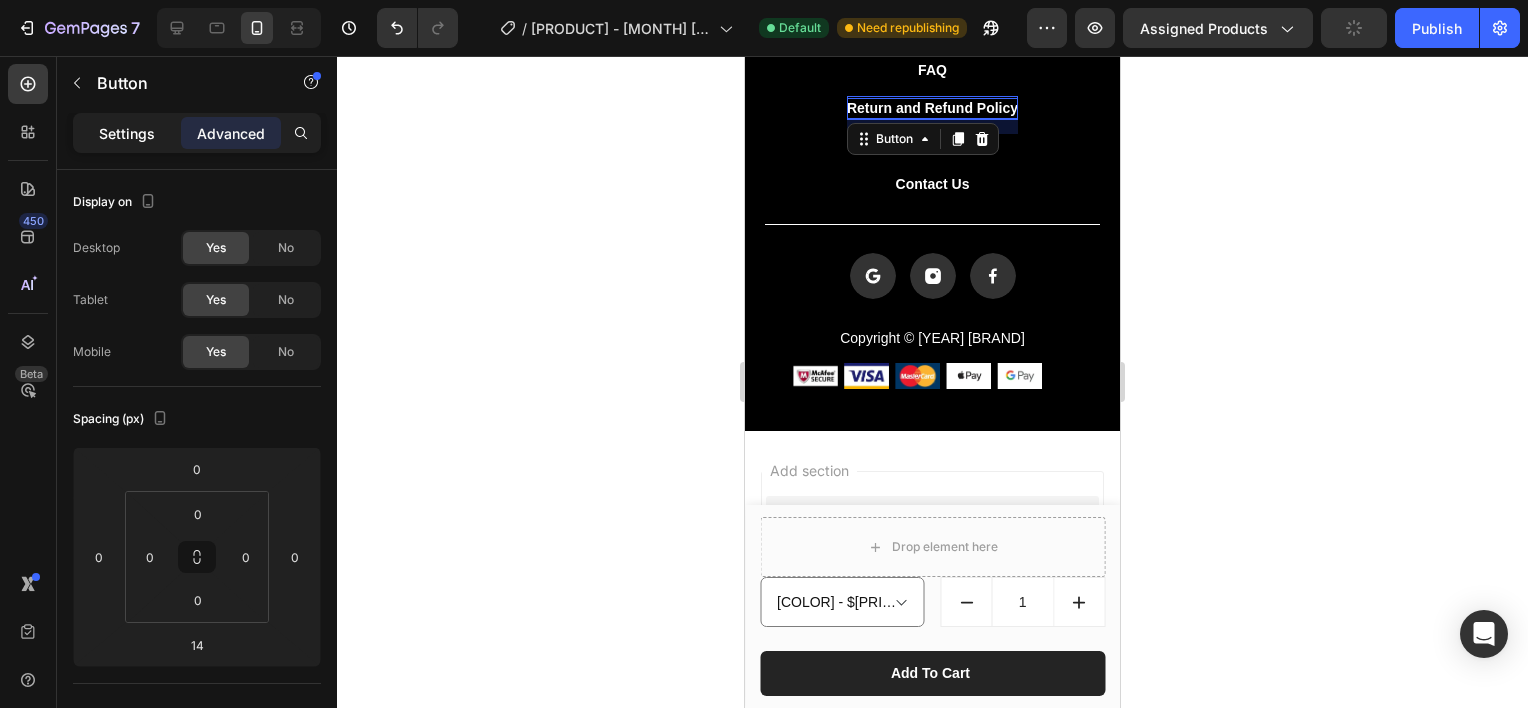 click on "Settings" at bounding box center (127, 133) 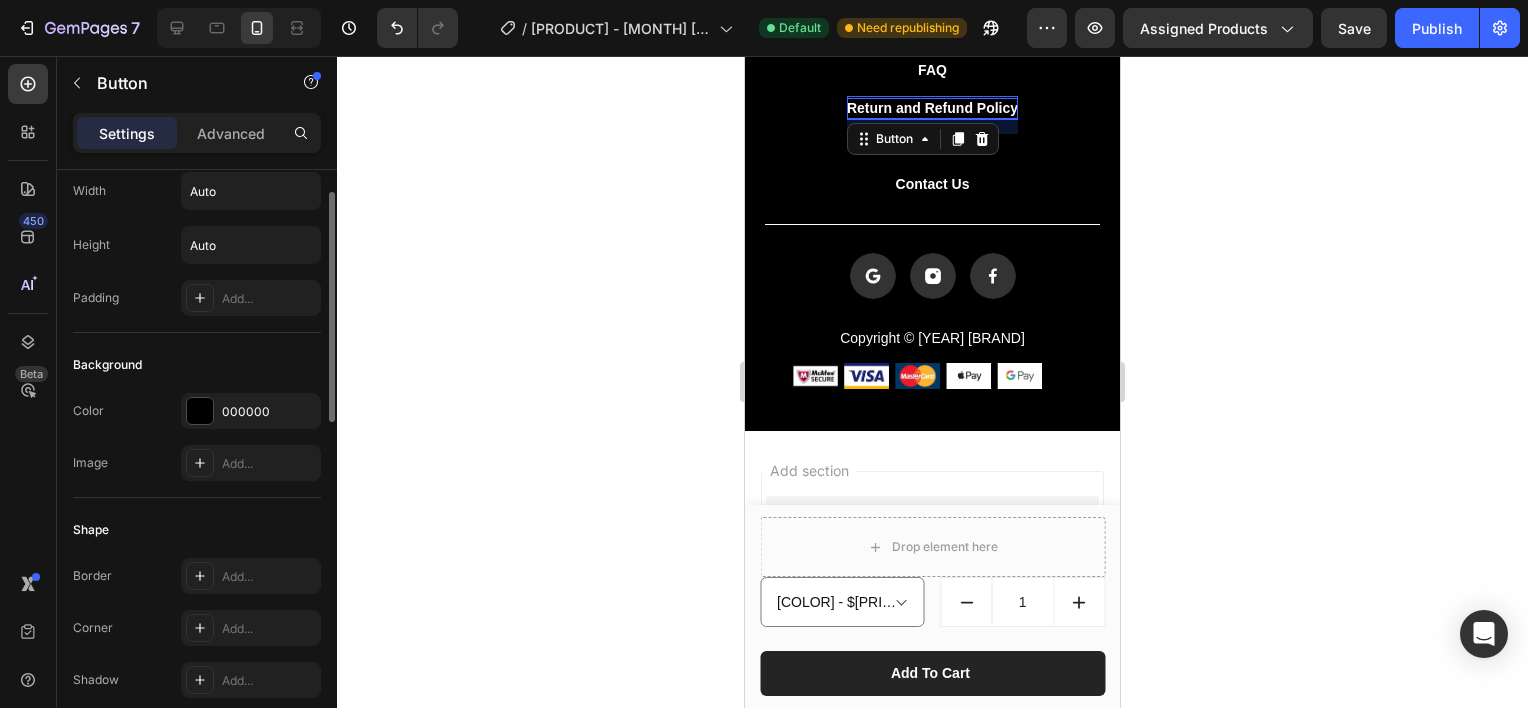 scroll, scrollTop: 0, scrollLeft: 0, axis: both 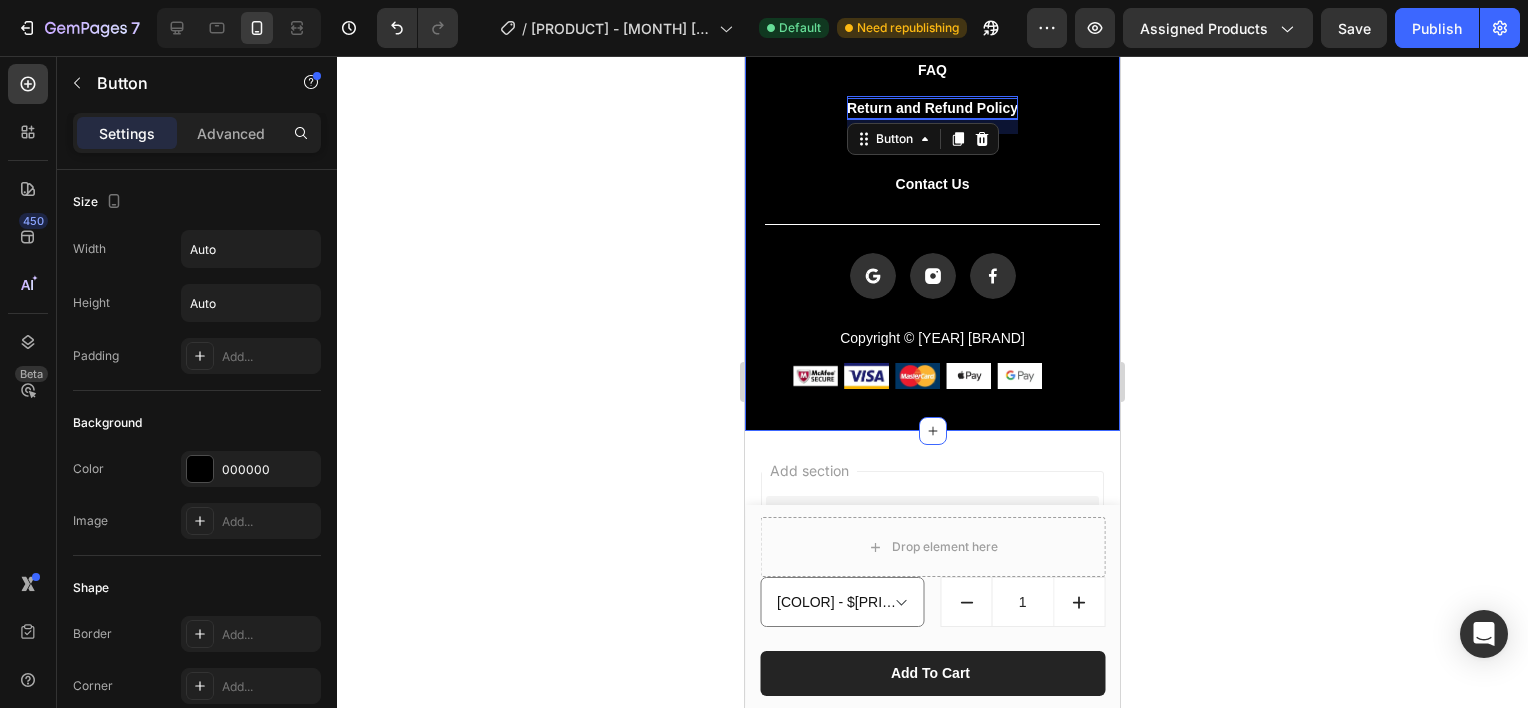 click 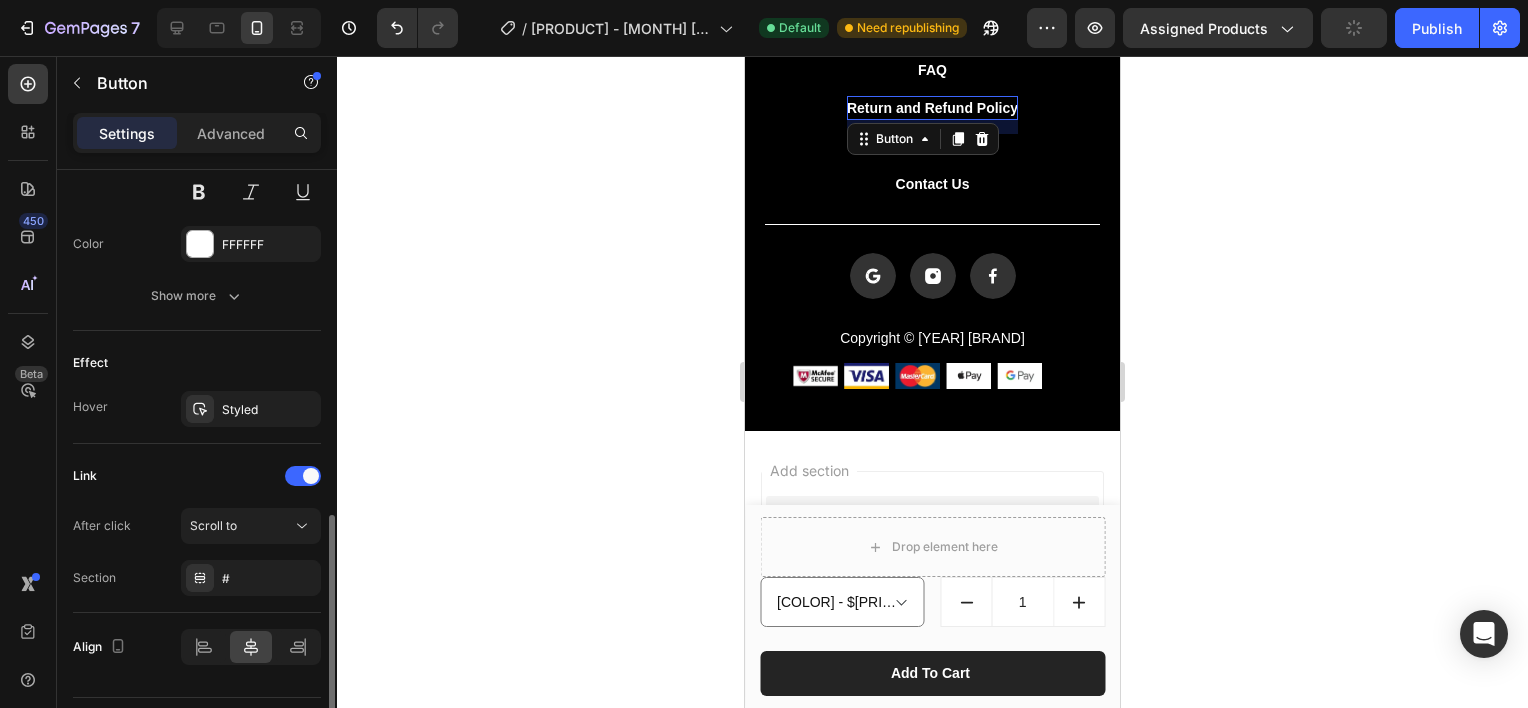 scroll, scrollTop: 940, scrollLeft: 0, axis: vertical 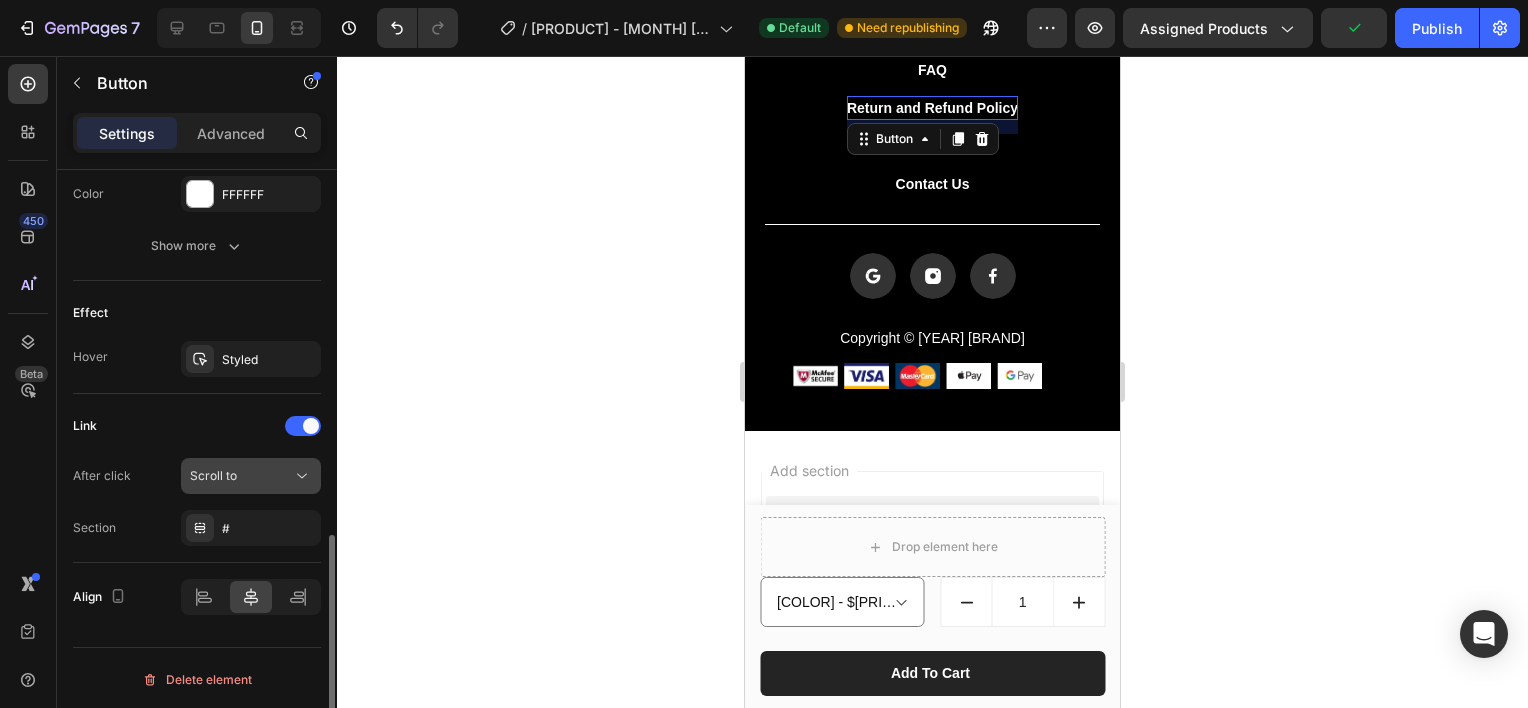 click on "Scroll to" at bounding box center (241, 476) 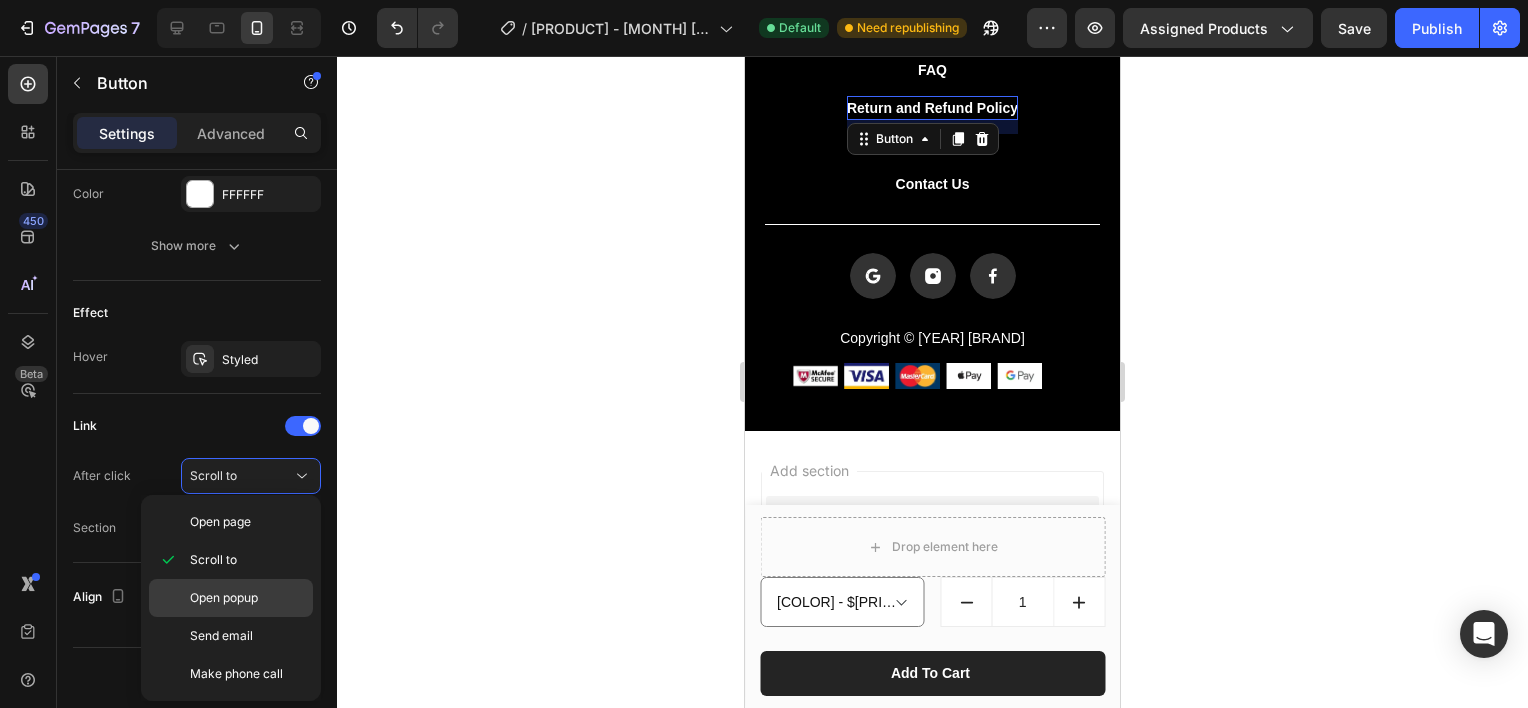 click on "Open popup" 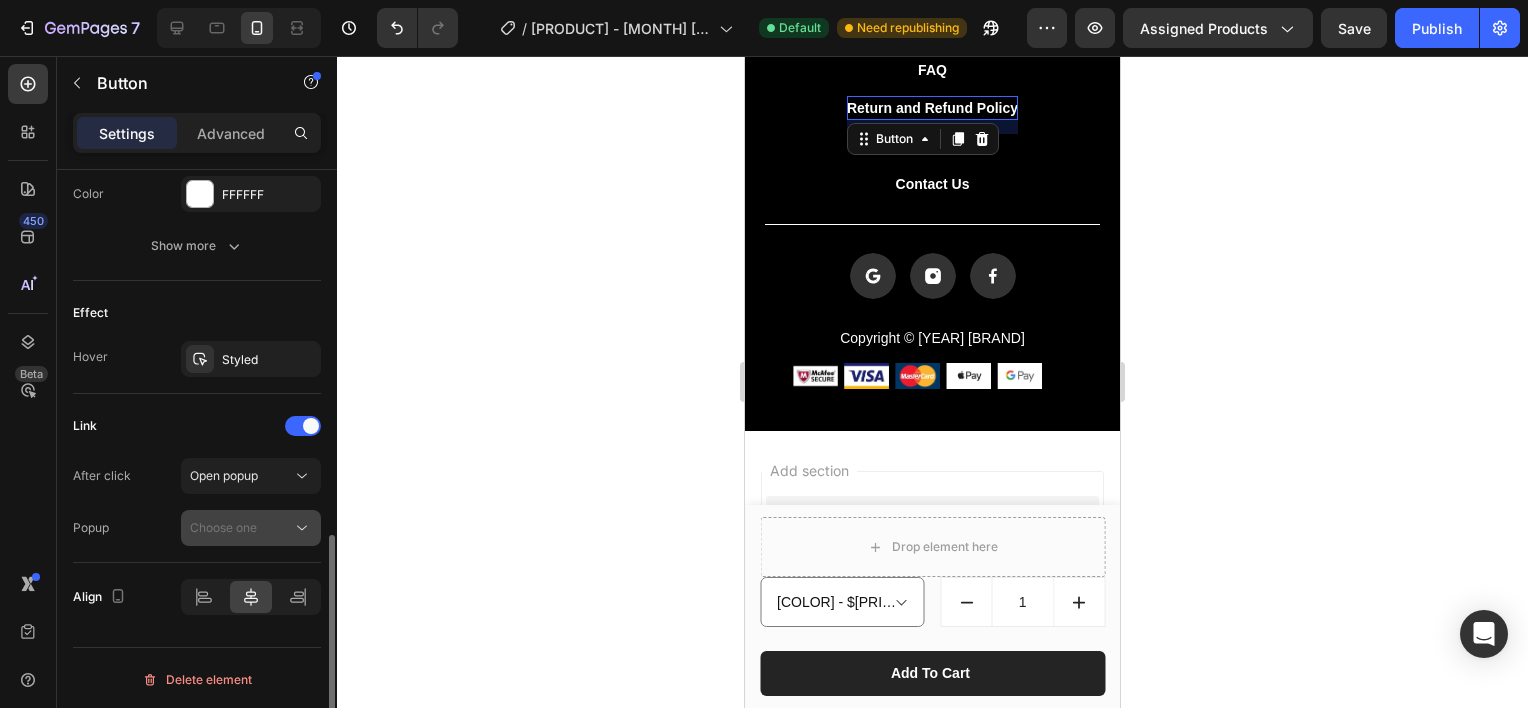 click on "Choose one" at bounding box center [223, 527] 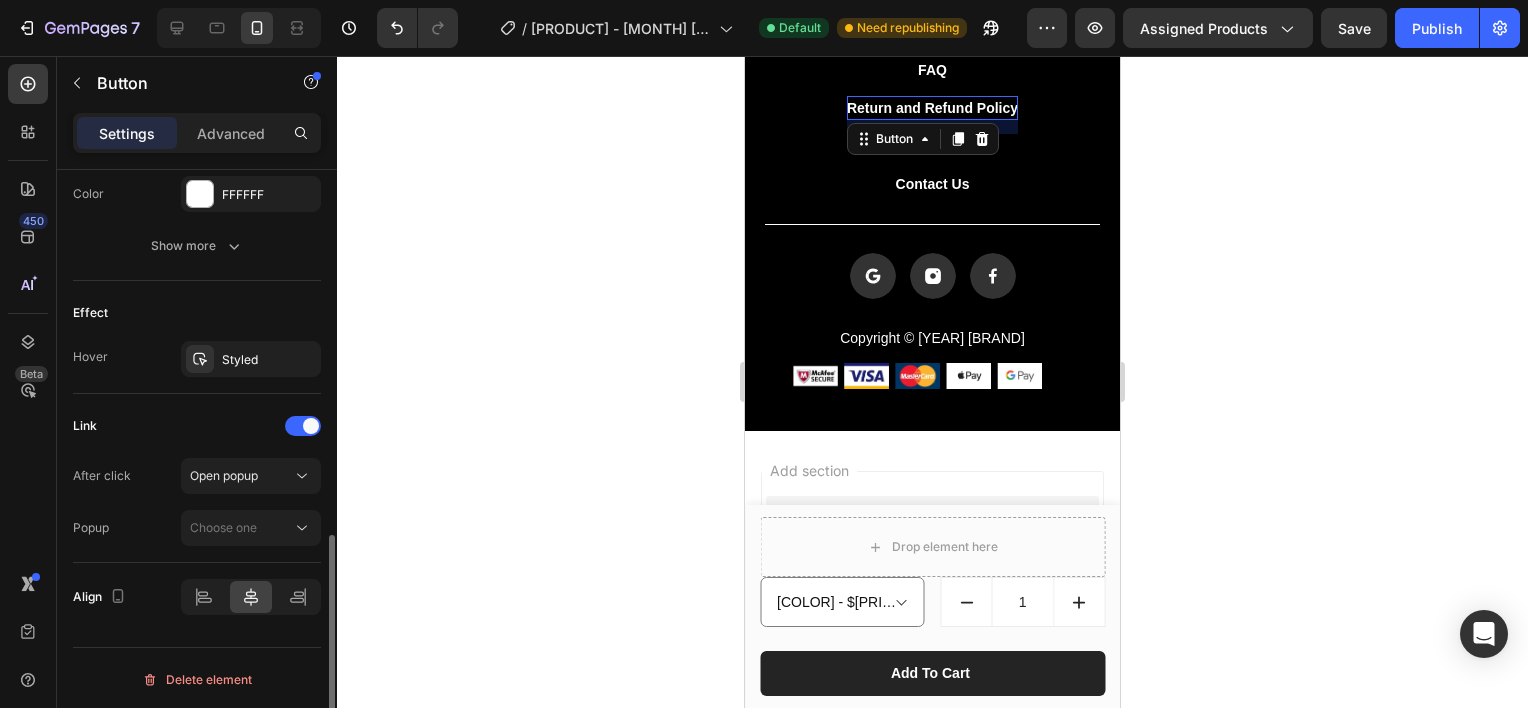 click on "After click Open popup Popup Choose one" at bounding box center [197, 502] 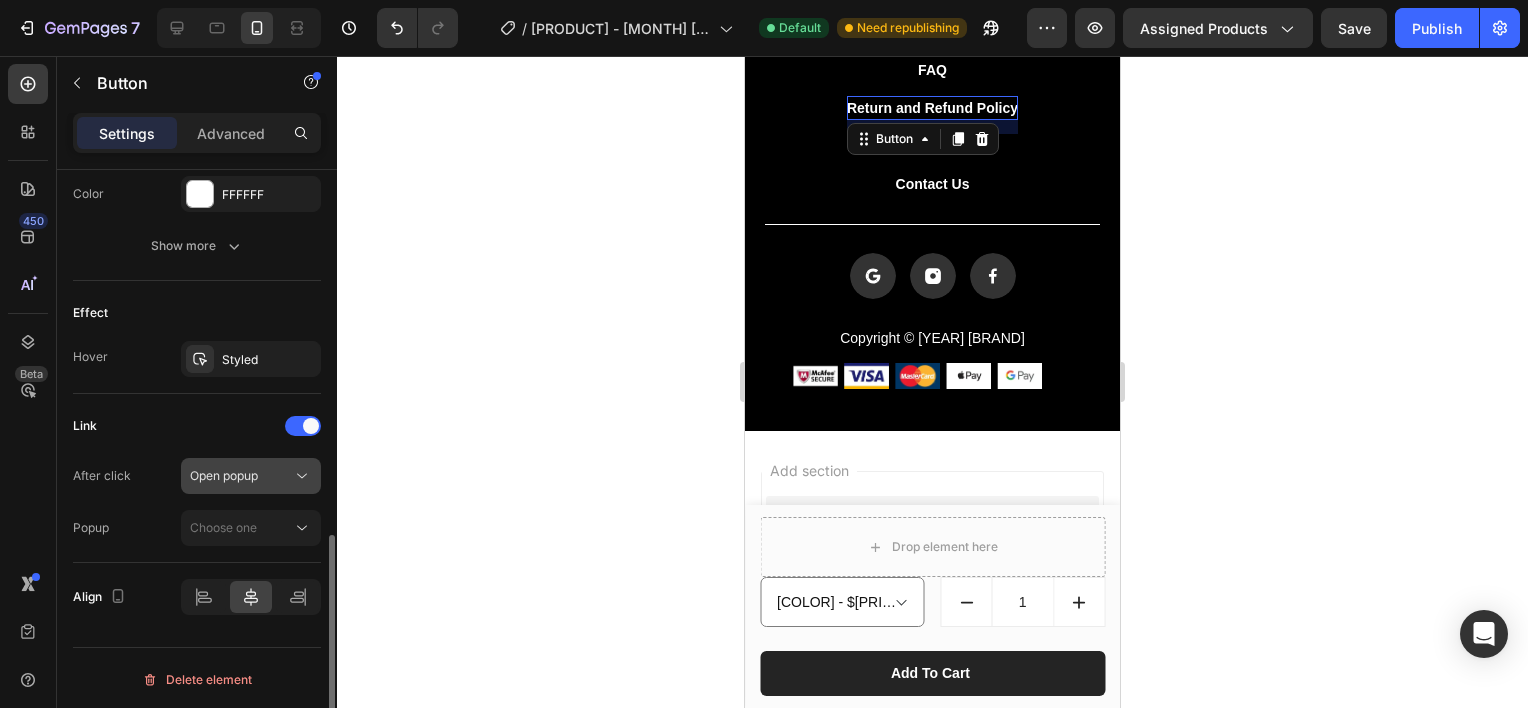 click on "Open popup" at bounding box center (224, 476) 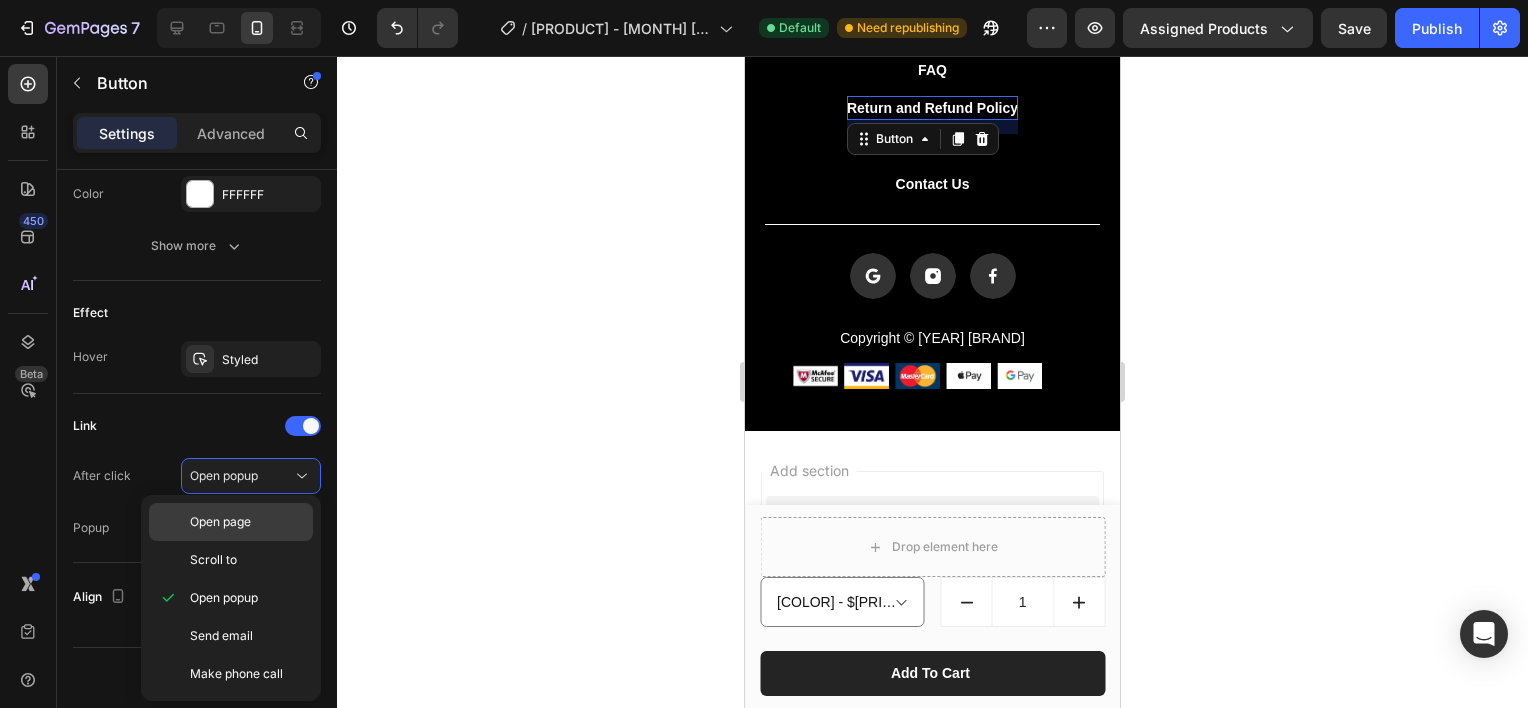 click on "Open page" at bounding box center [220, 522] 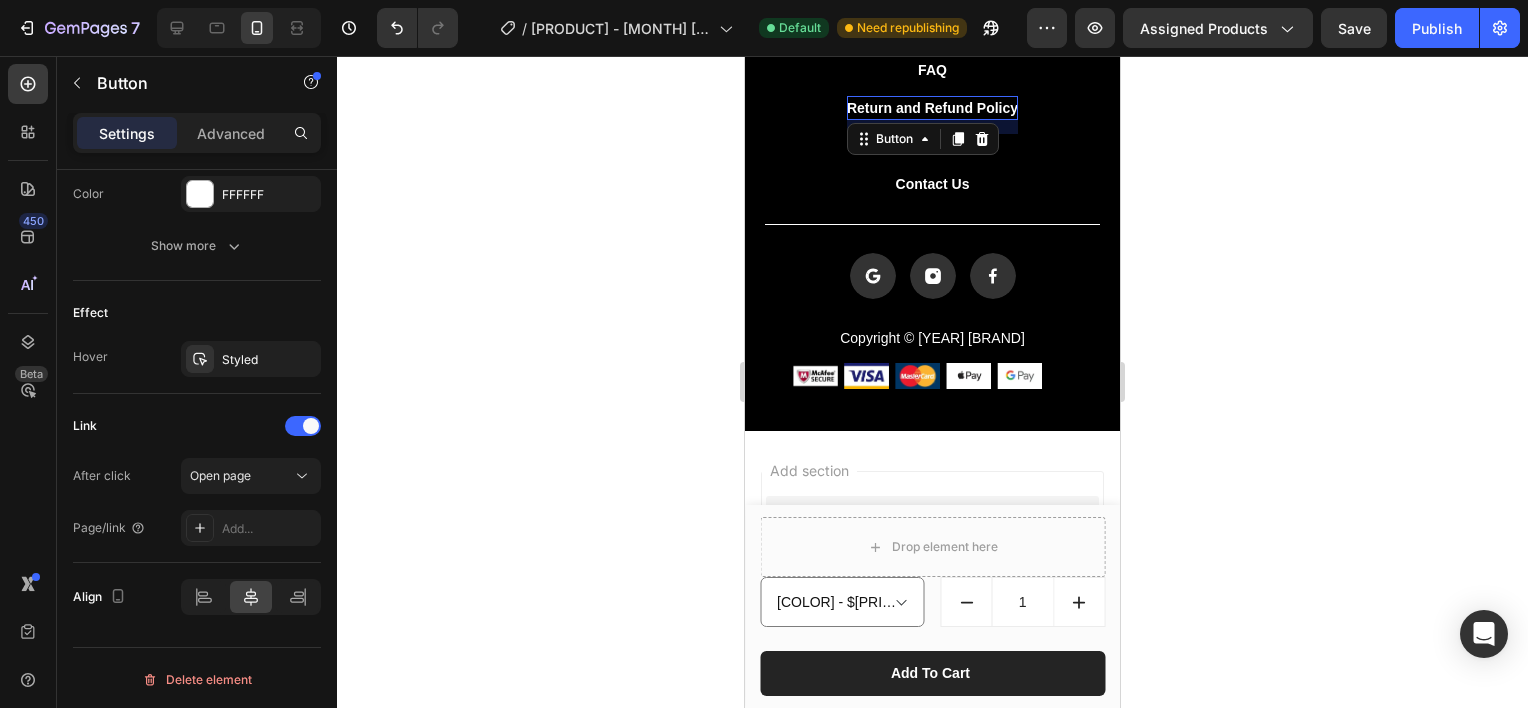 click on "Add..." at bounding box center [269, 529] 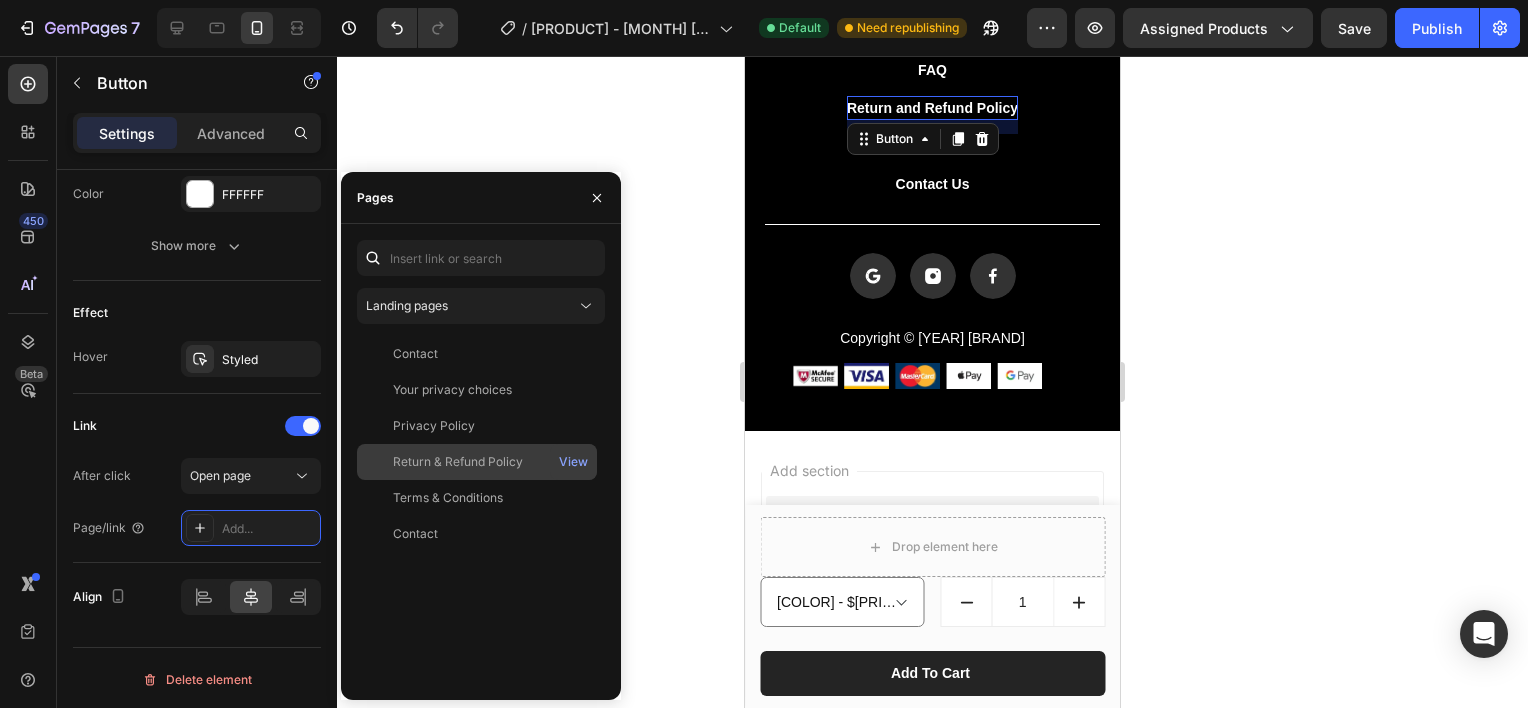 click on "Return & Refund Policy" 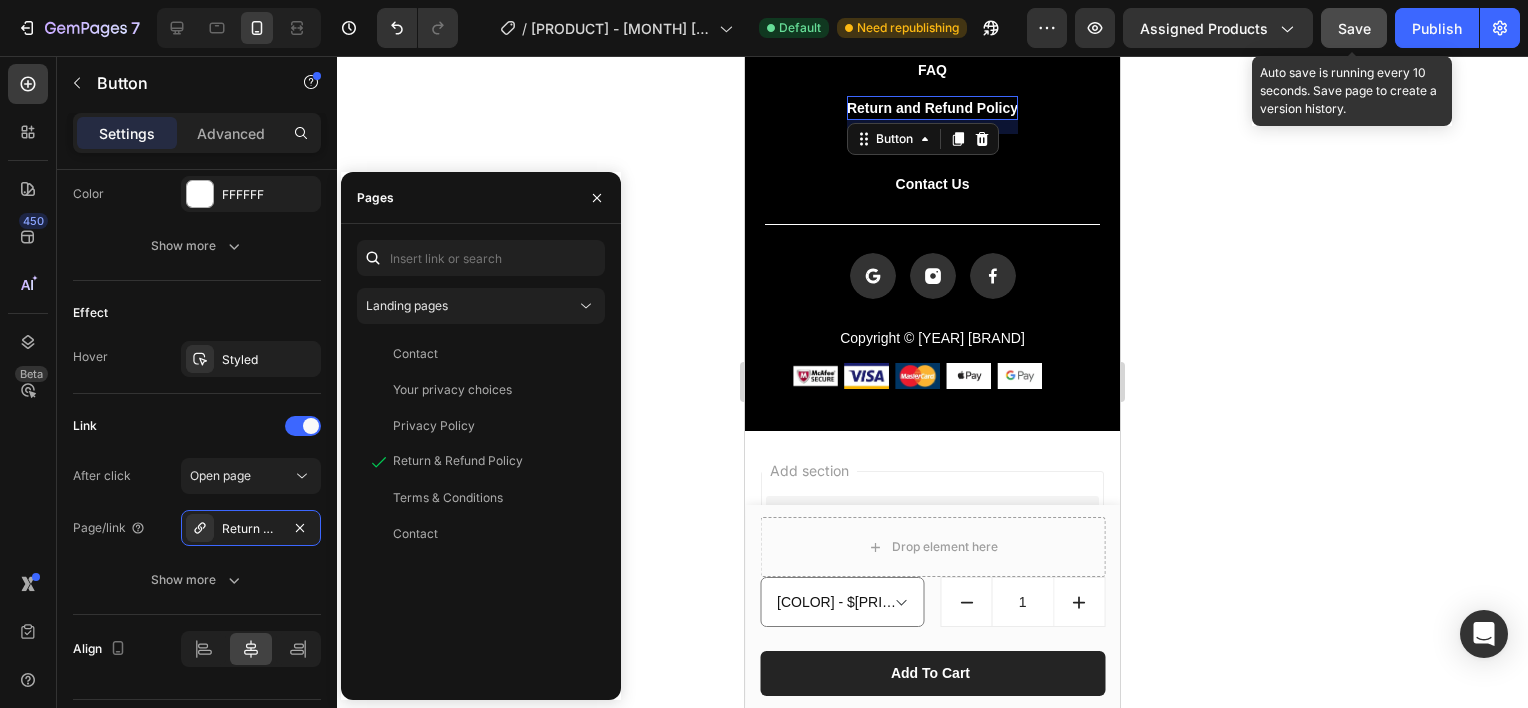 click on "Save" at bounding box center (1354, 28) 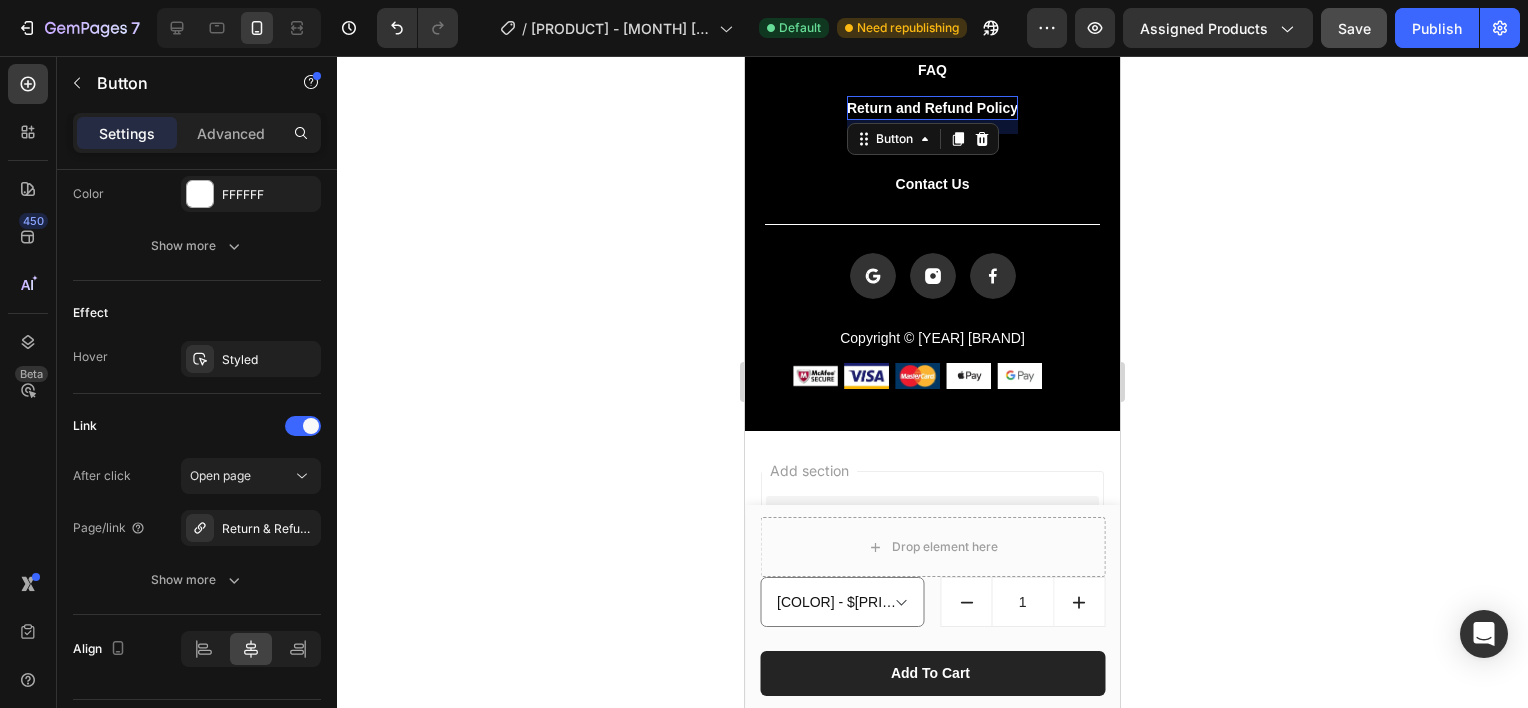 type 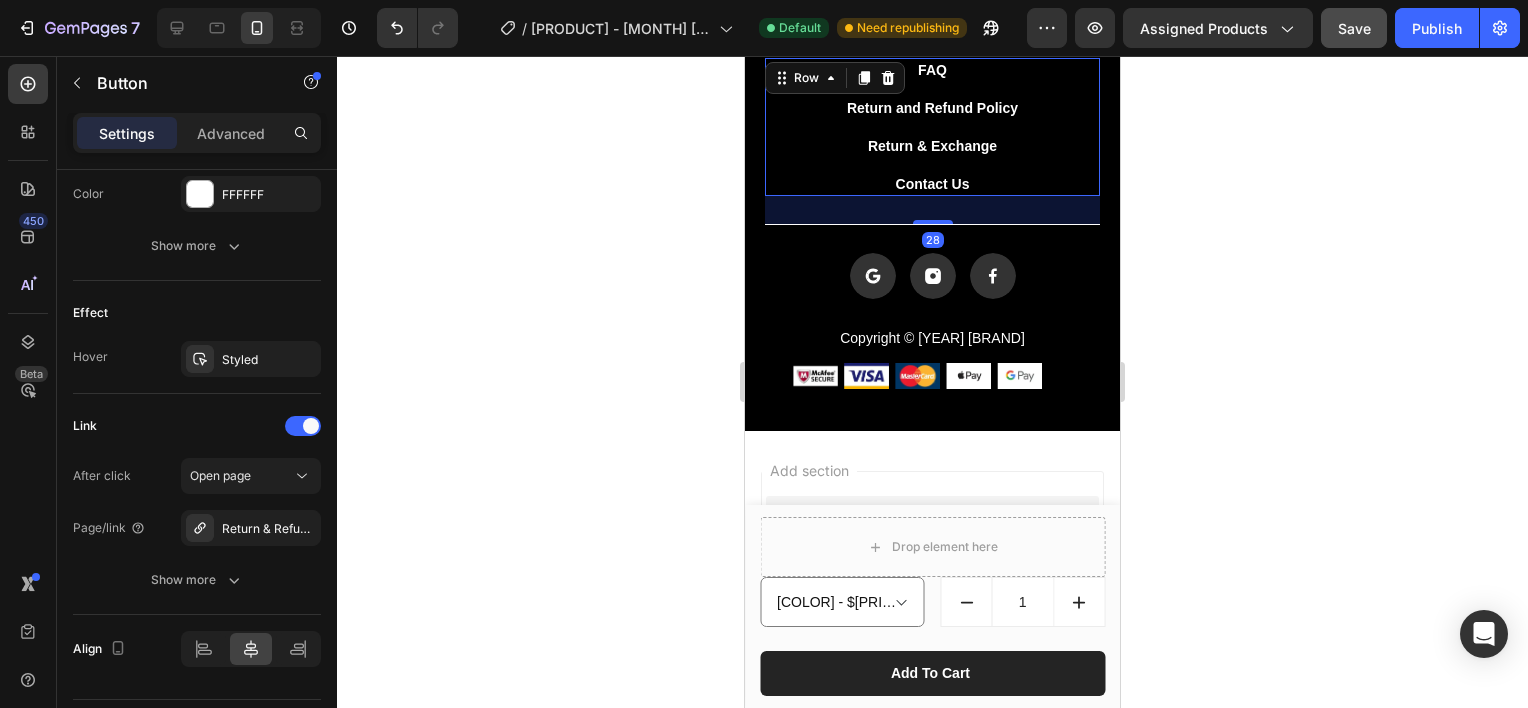scroll, scrollTop: 0, scrollLeft: 0, axis: both 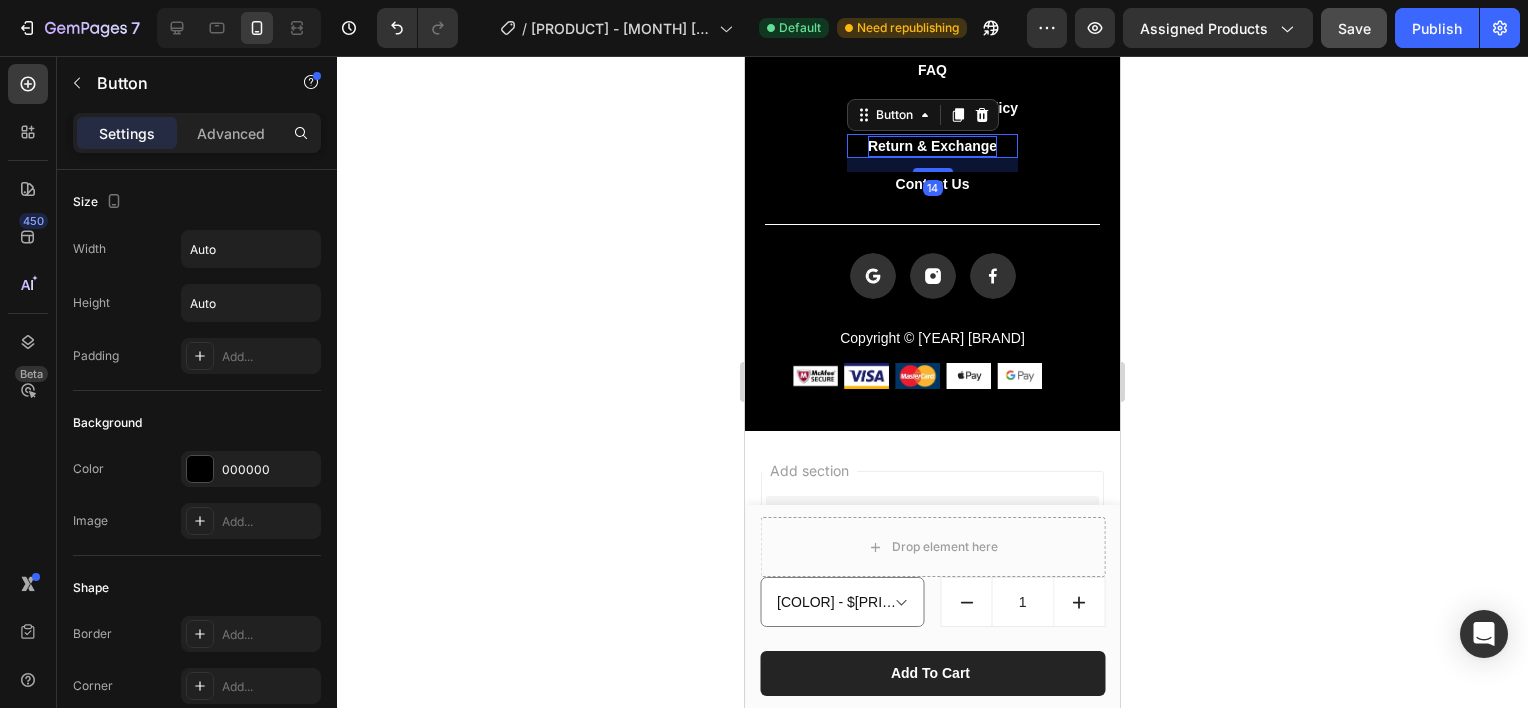 click on "Return & Exchange" at bounding box center (932, 146) 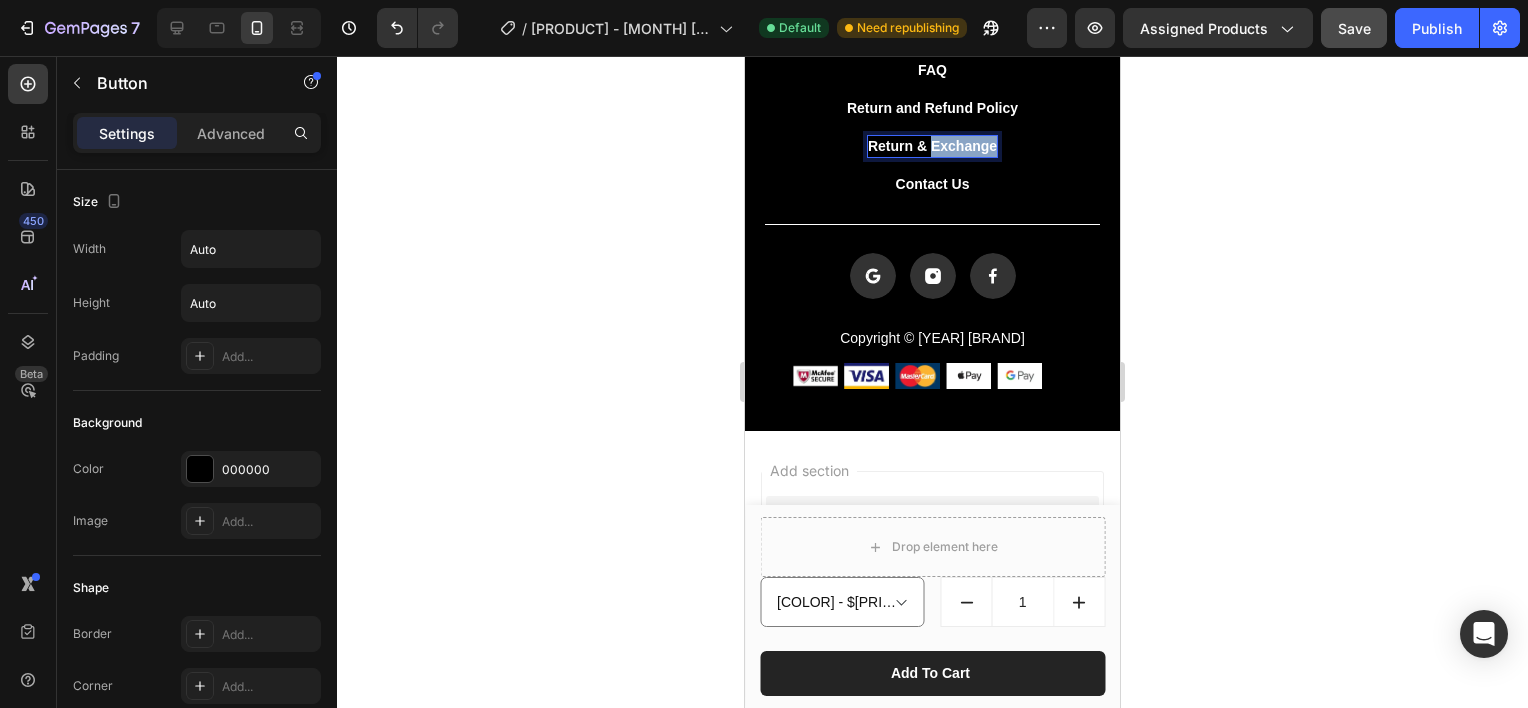 click on "Return & Exchange" at bounding box center [932, 146] 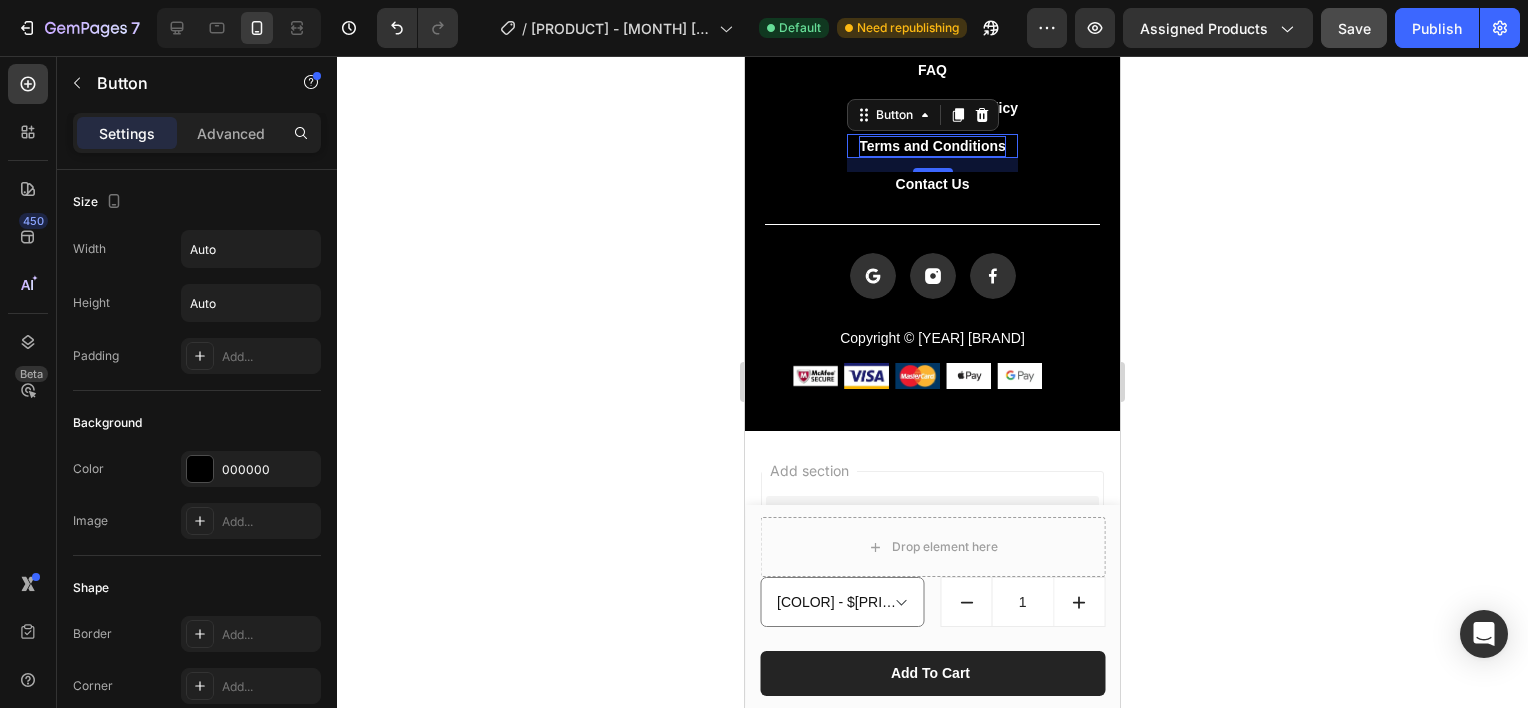 click 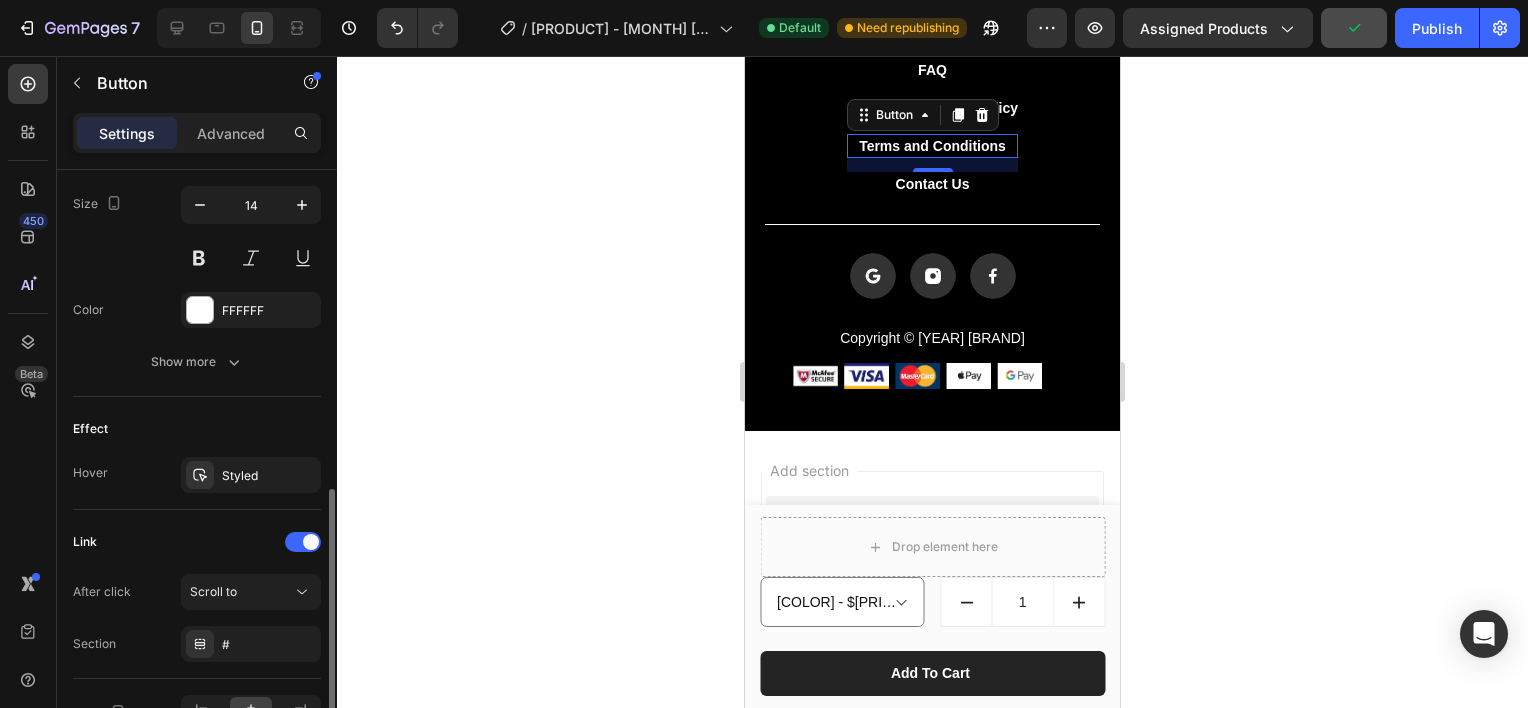 scroll, scrollTop: 940, scrollLeft: 0, axis: vertical 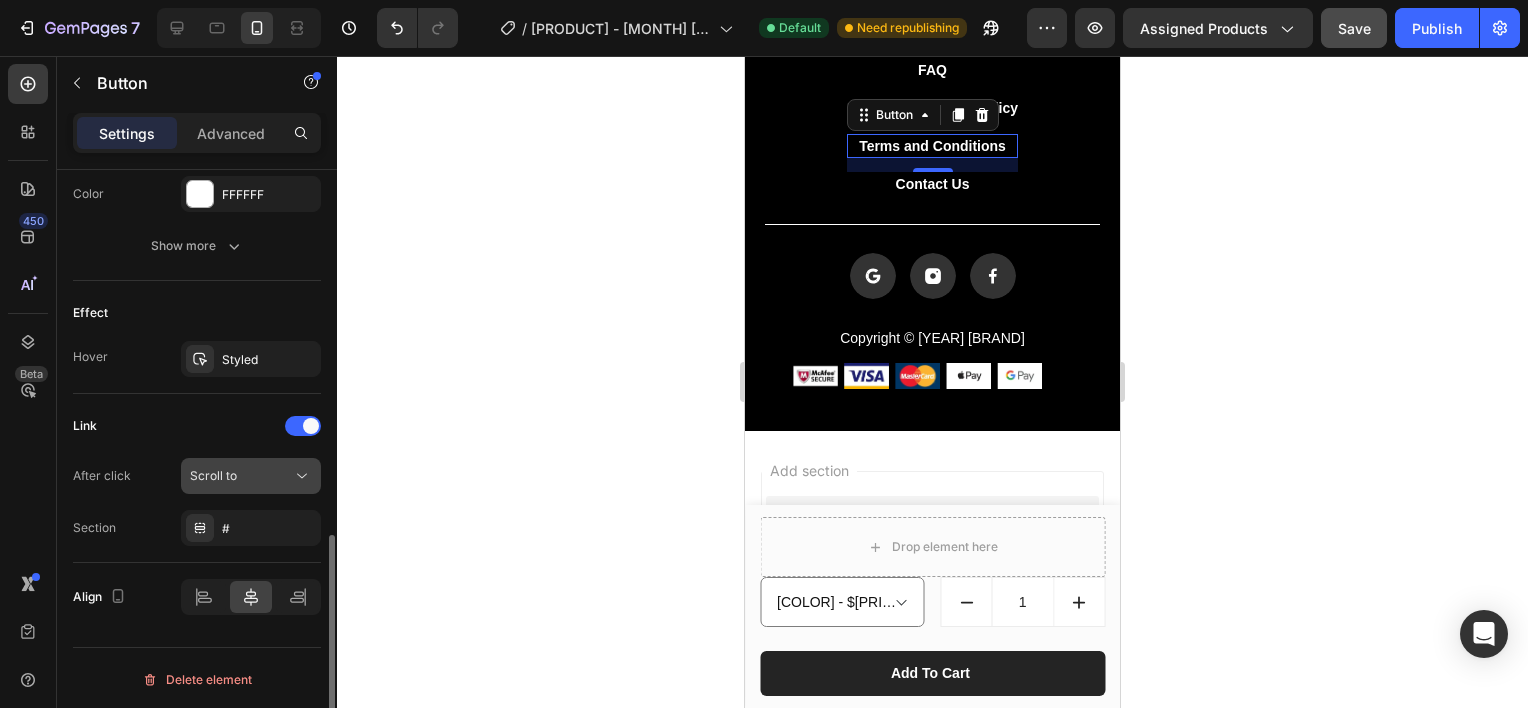 click on "Scroll to" 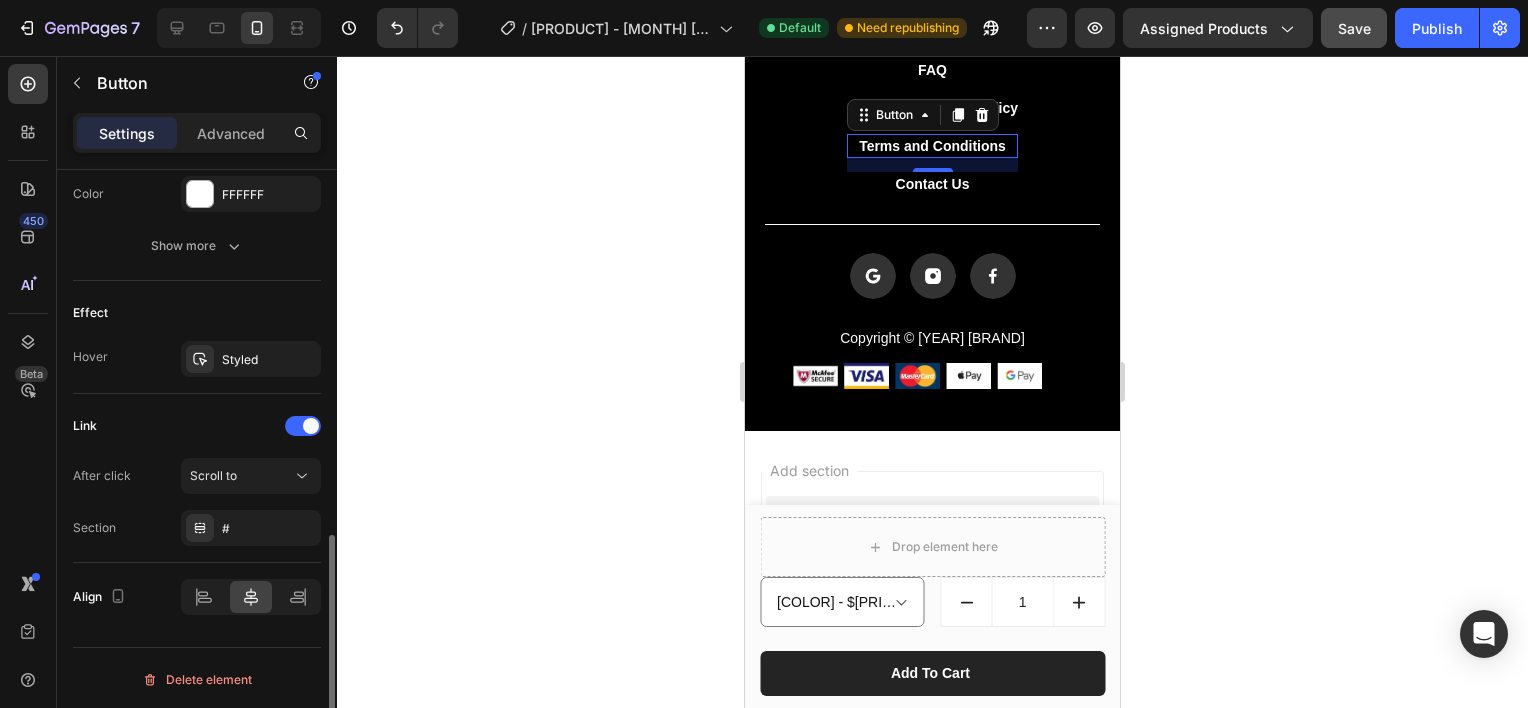 click on "Link After click Scroll to Section #" 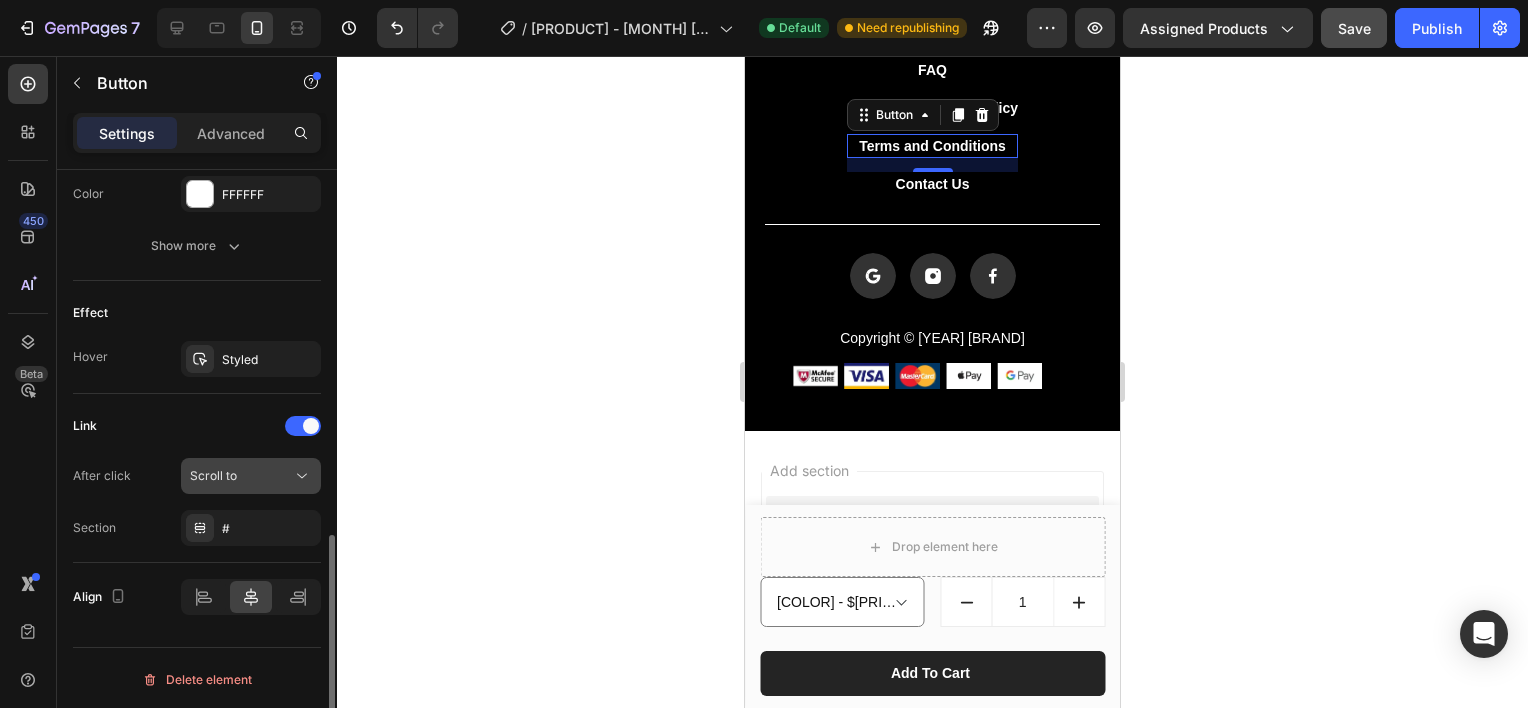 click on "Scroll to" at bounding box center (241, 476) 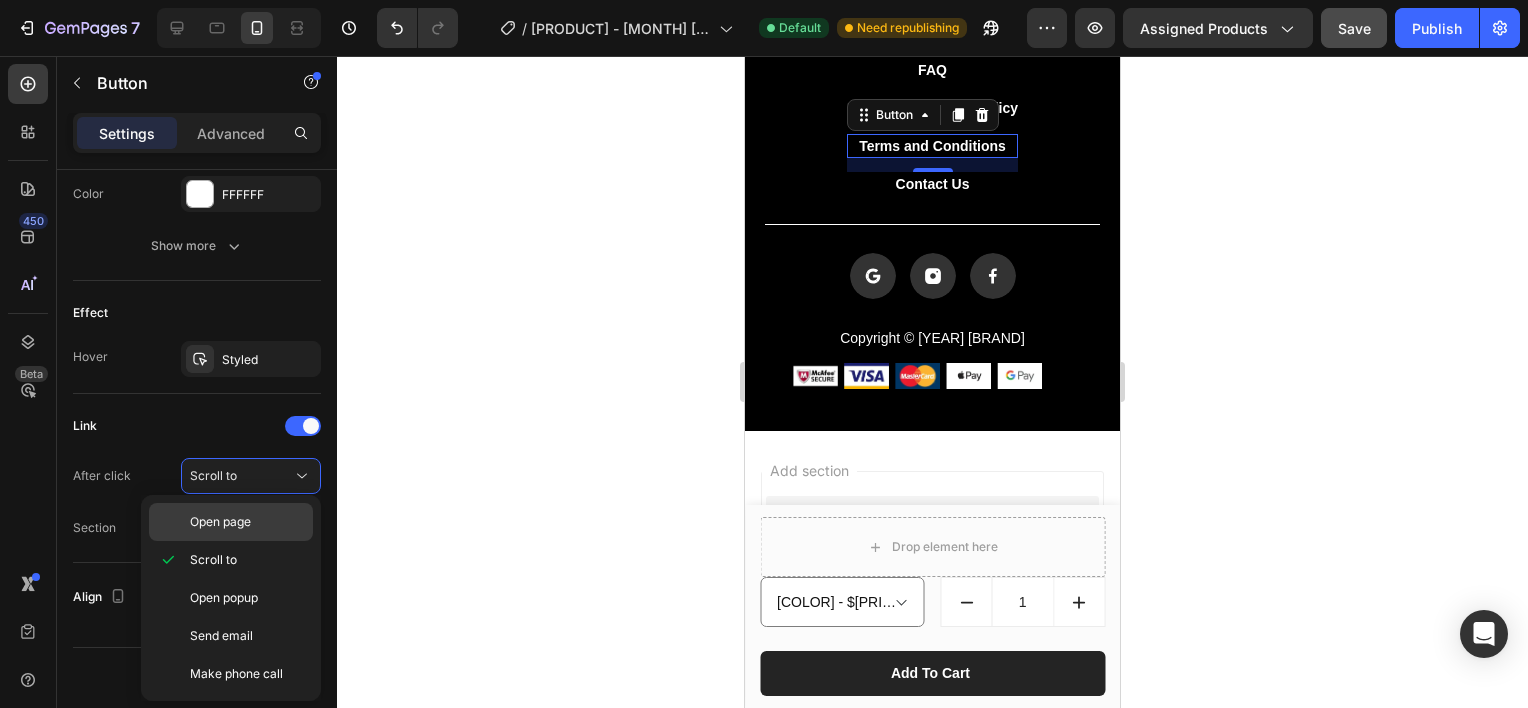 click on "Open page" at bounding box center [220, 522] 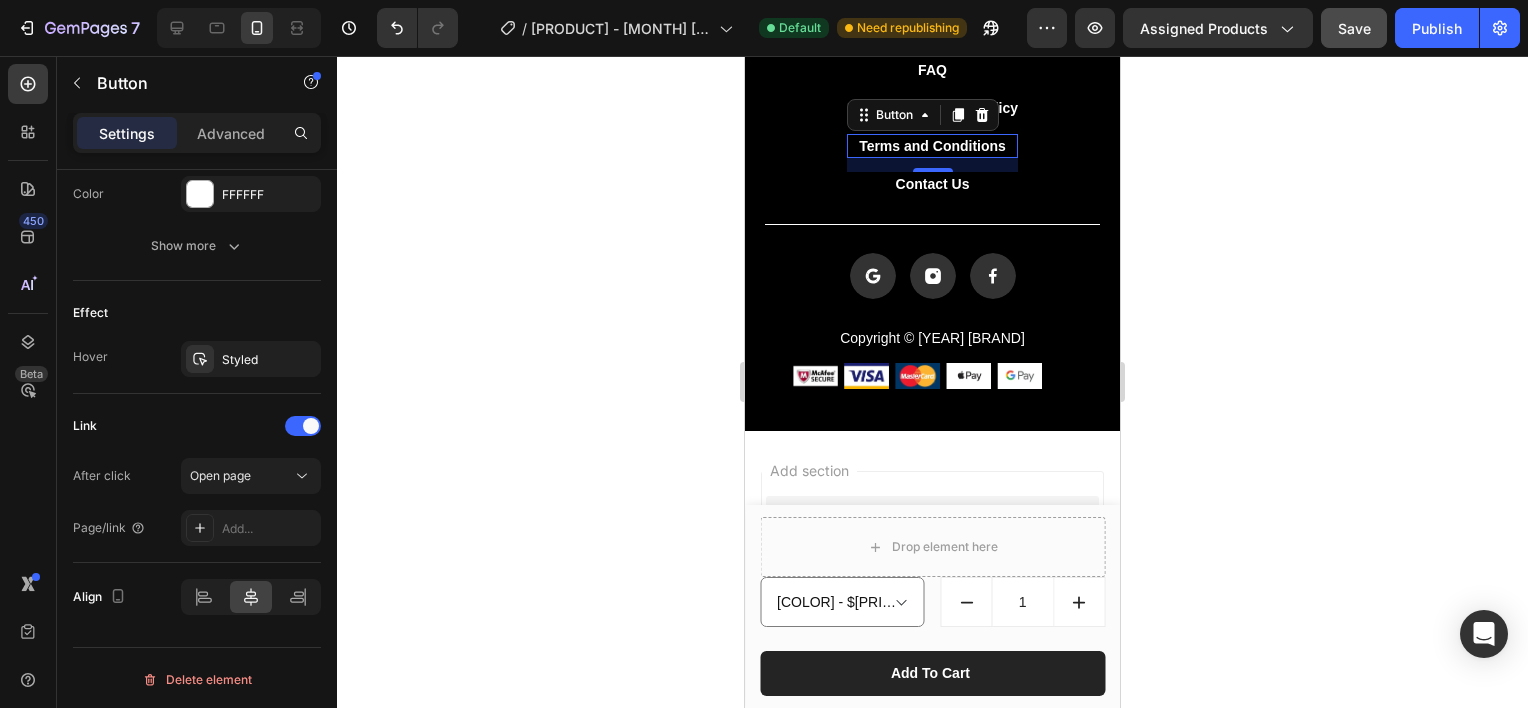 click on "Add..." at bounding box center (269, 529) 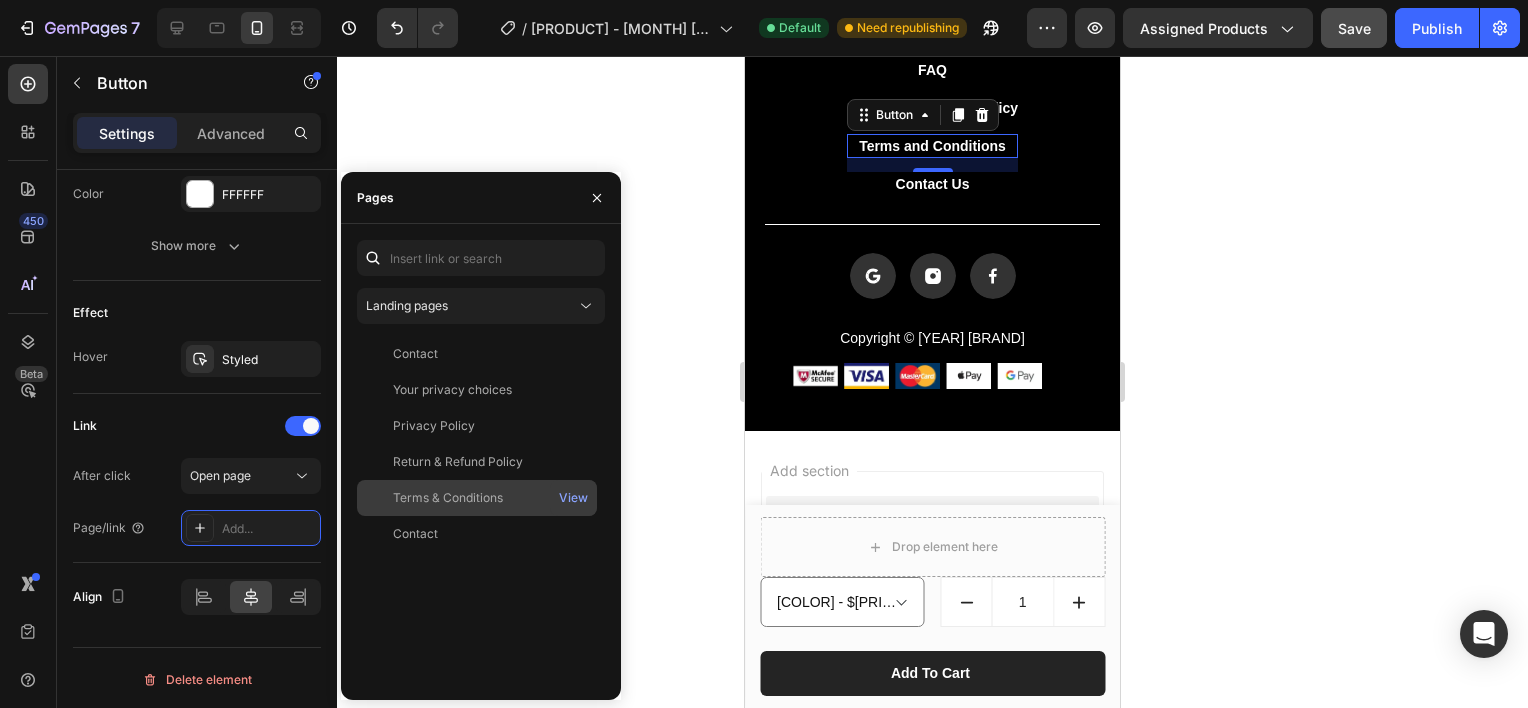 click on "Terms & Conditions   View" 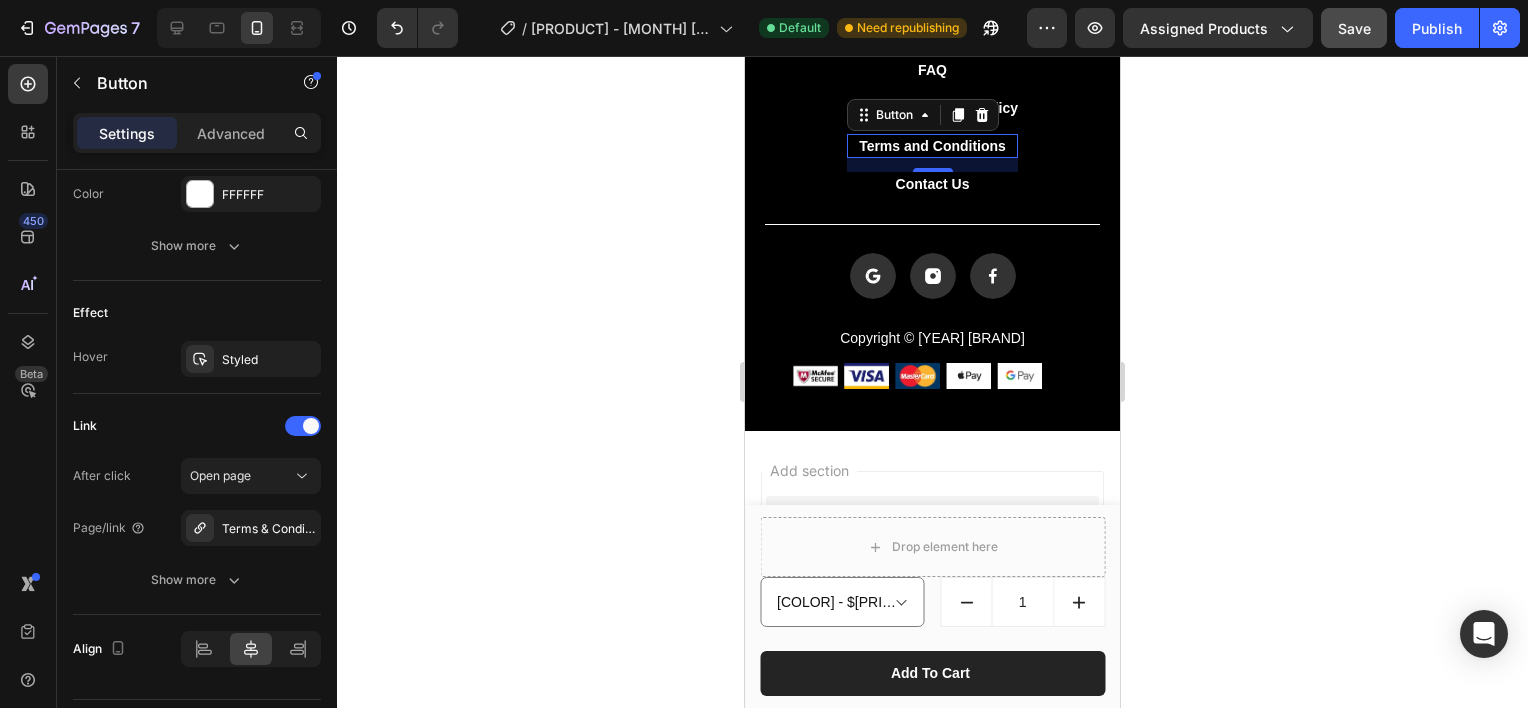 click 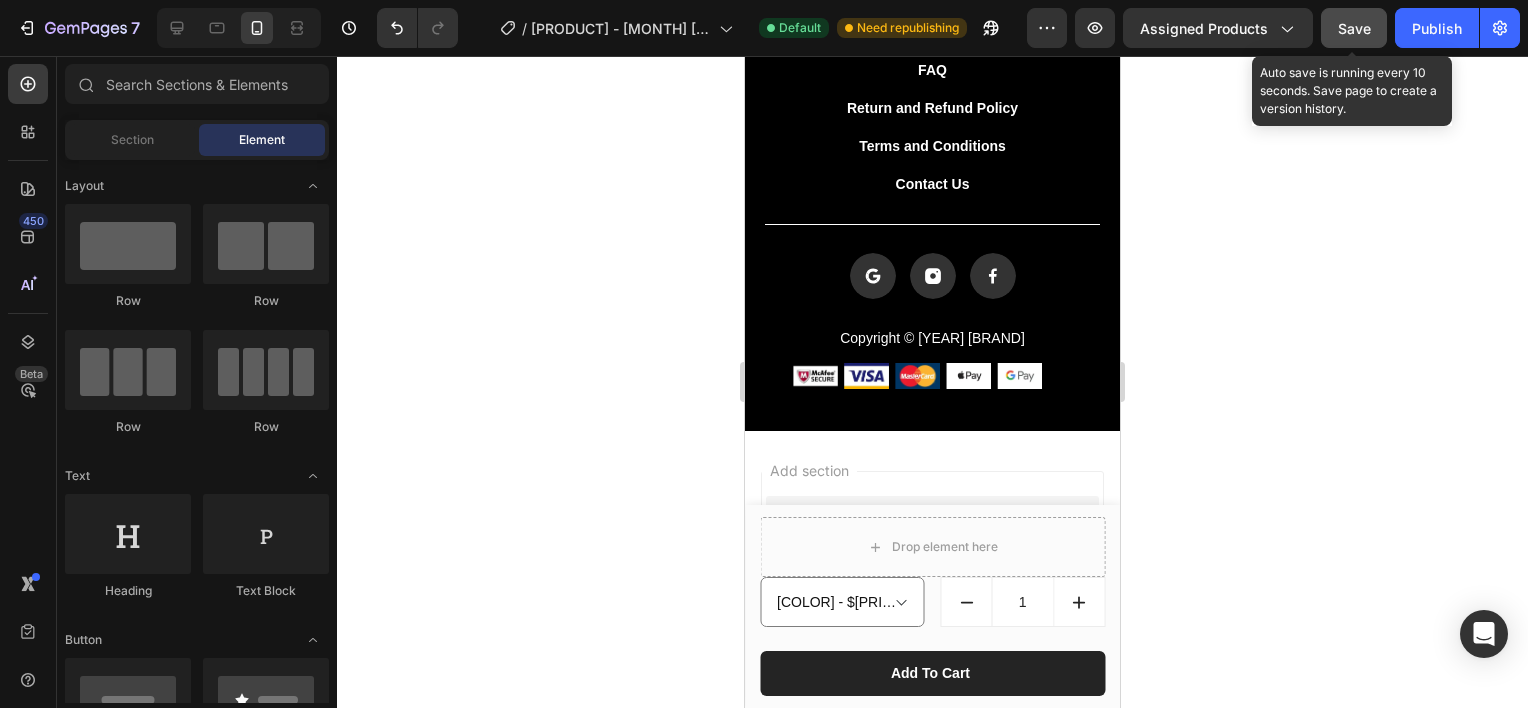 click on "Save" 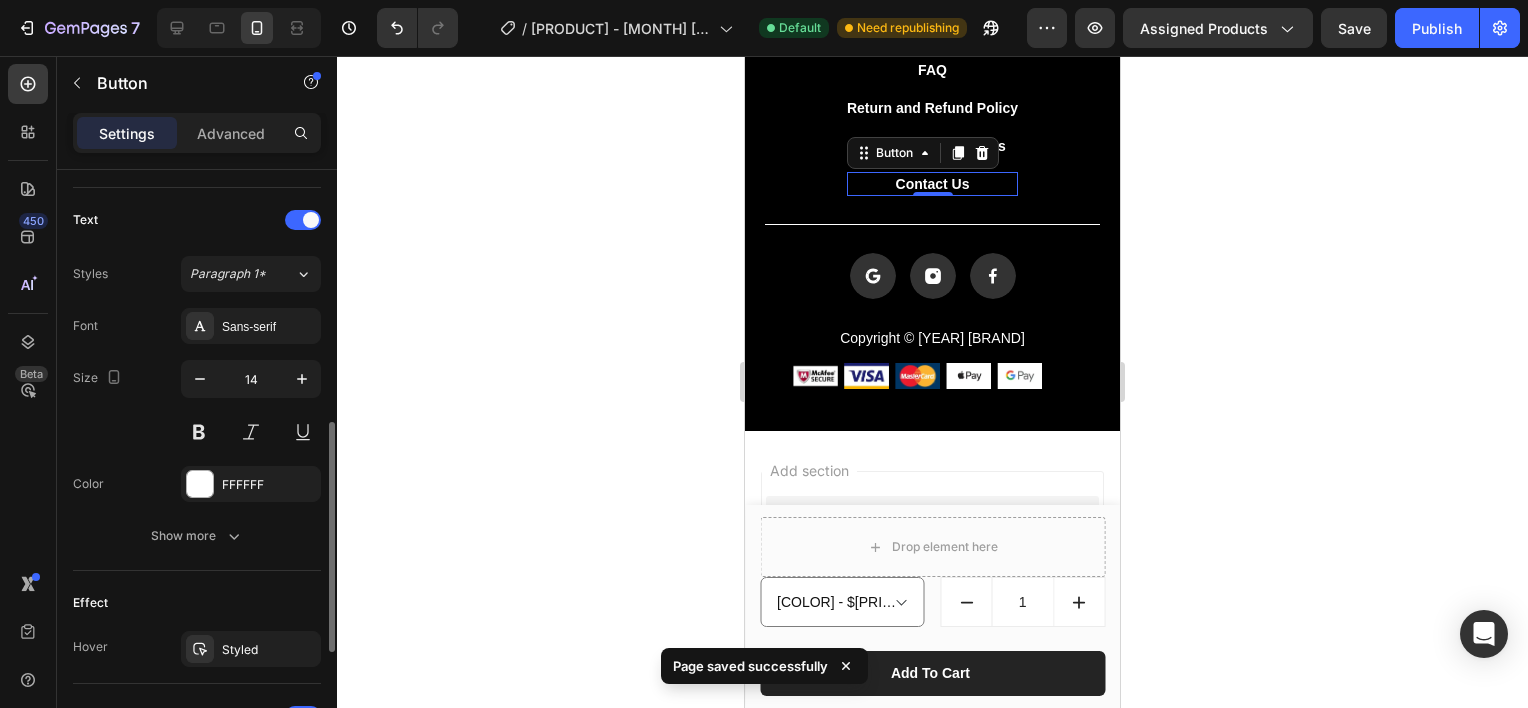 scroll, scrollTop: 940, scrollLeft: 0, axis: vertical 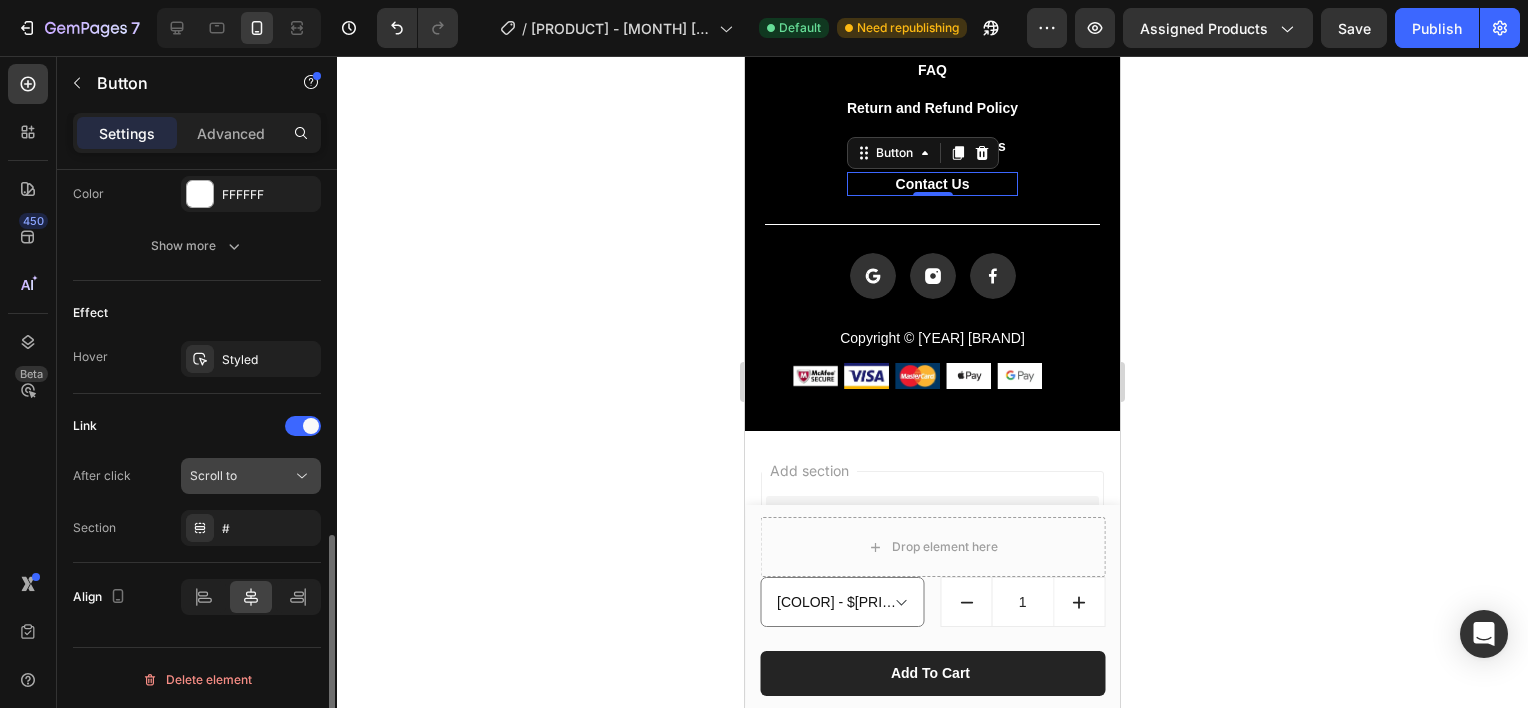 click on "Scroll to" at bounding box center (241, 476) 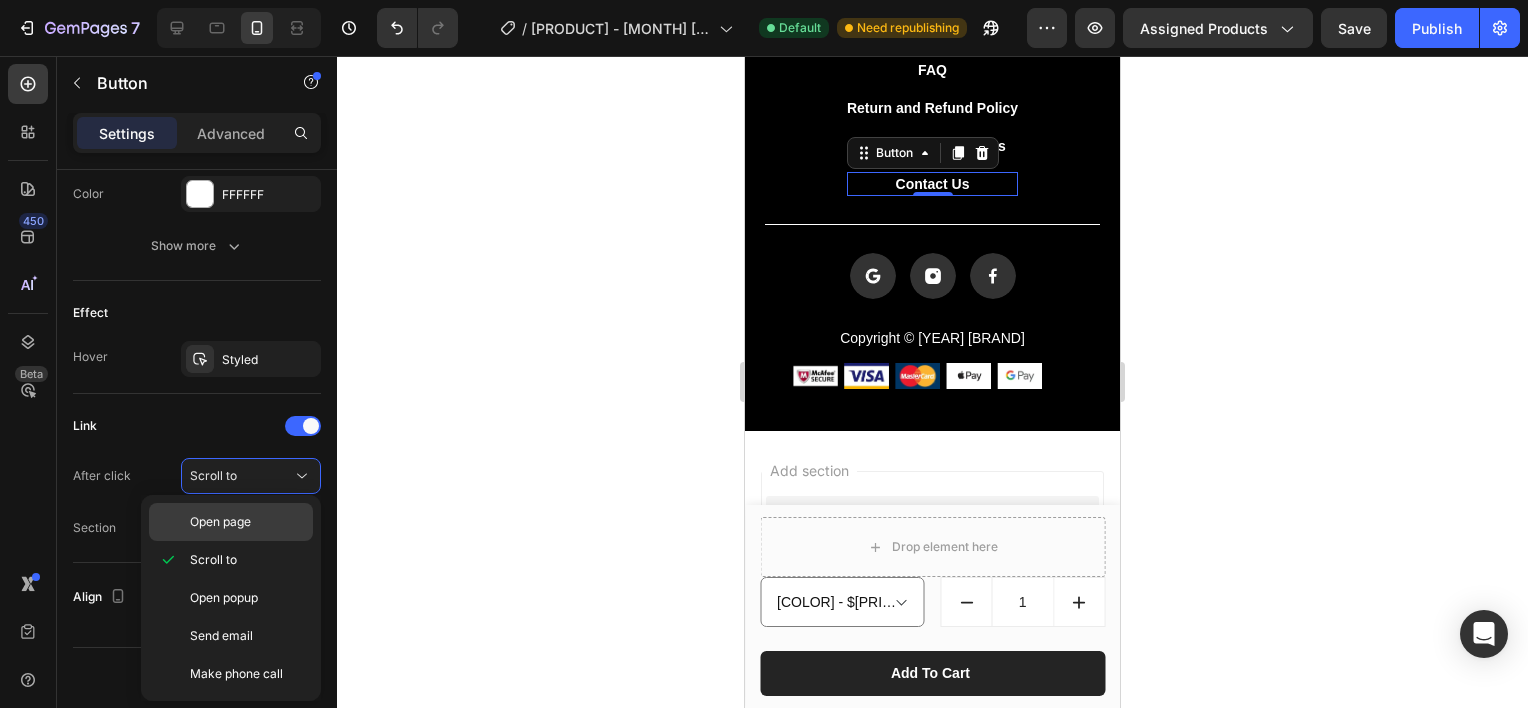click on "Open page" at bounding box center [220, 522] 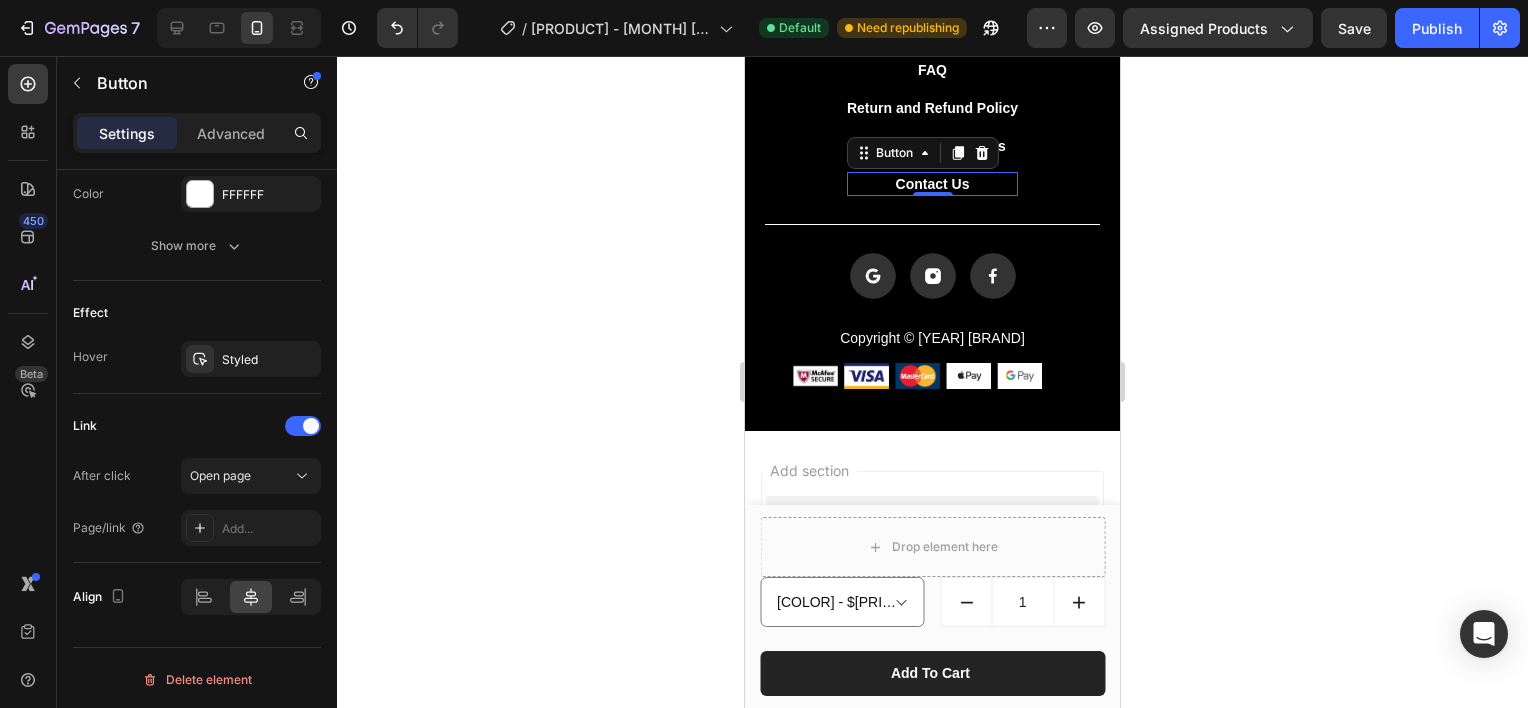 click on "Add..." at bounding box center [269, 529] 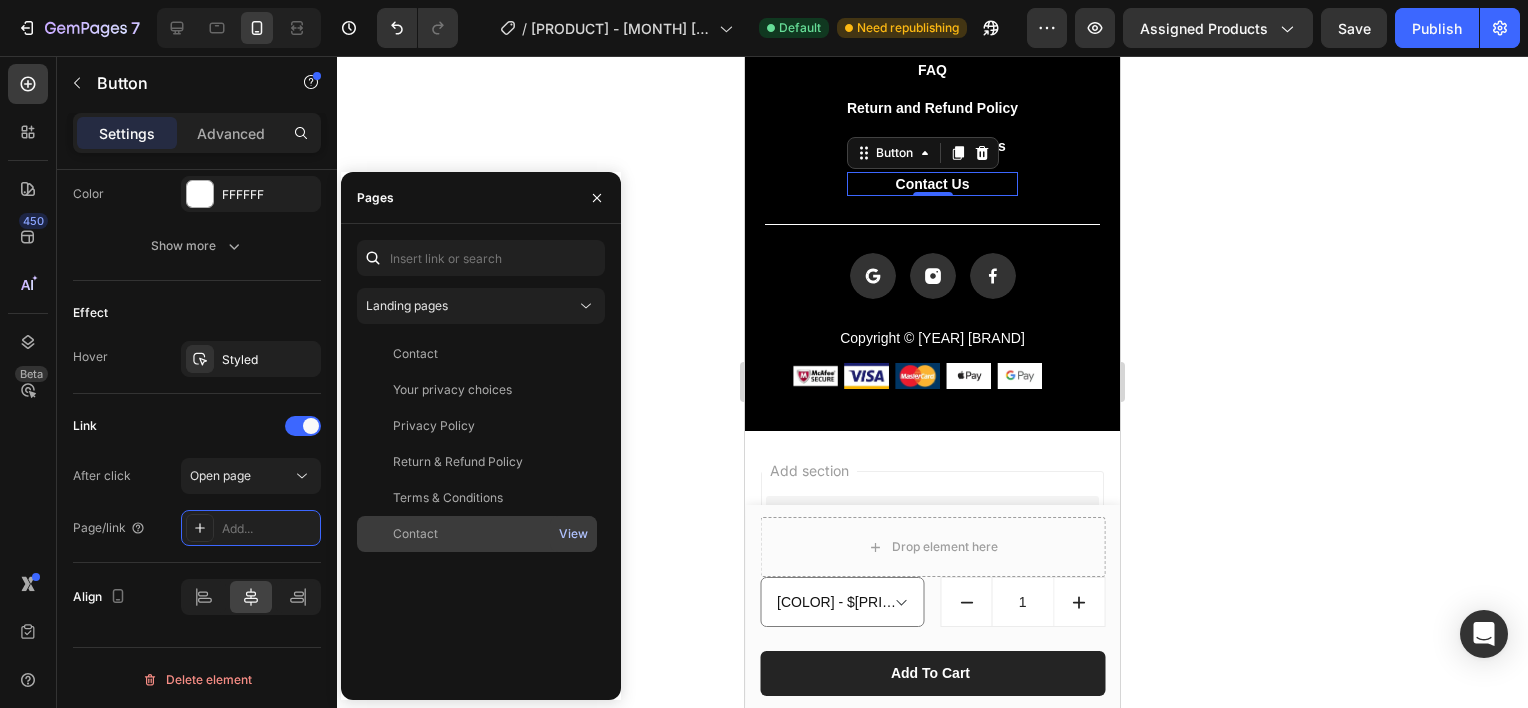 click on "View" at bounding box center [573, 534] 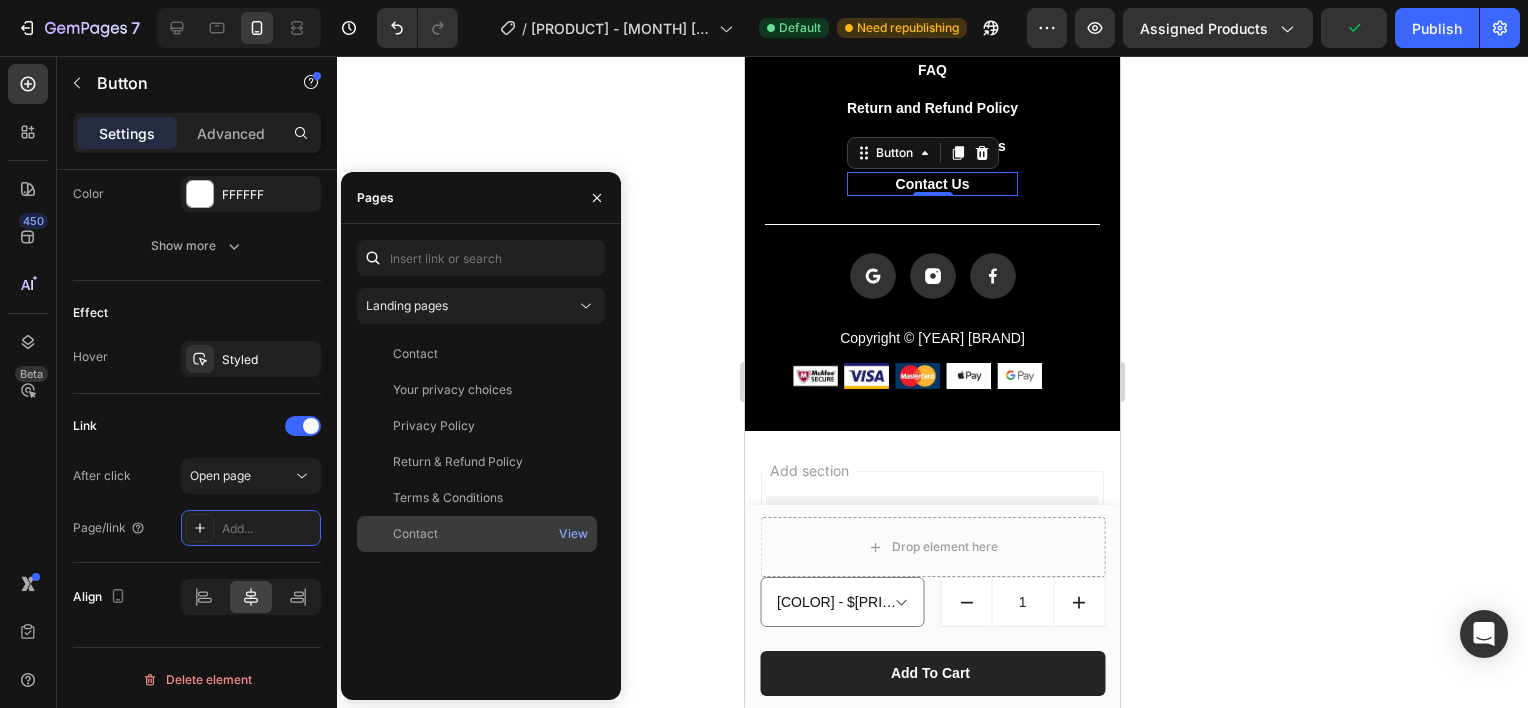 click on "Contact" at bounding box center [477, 534] 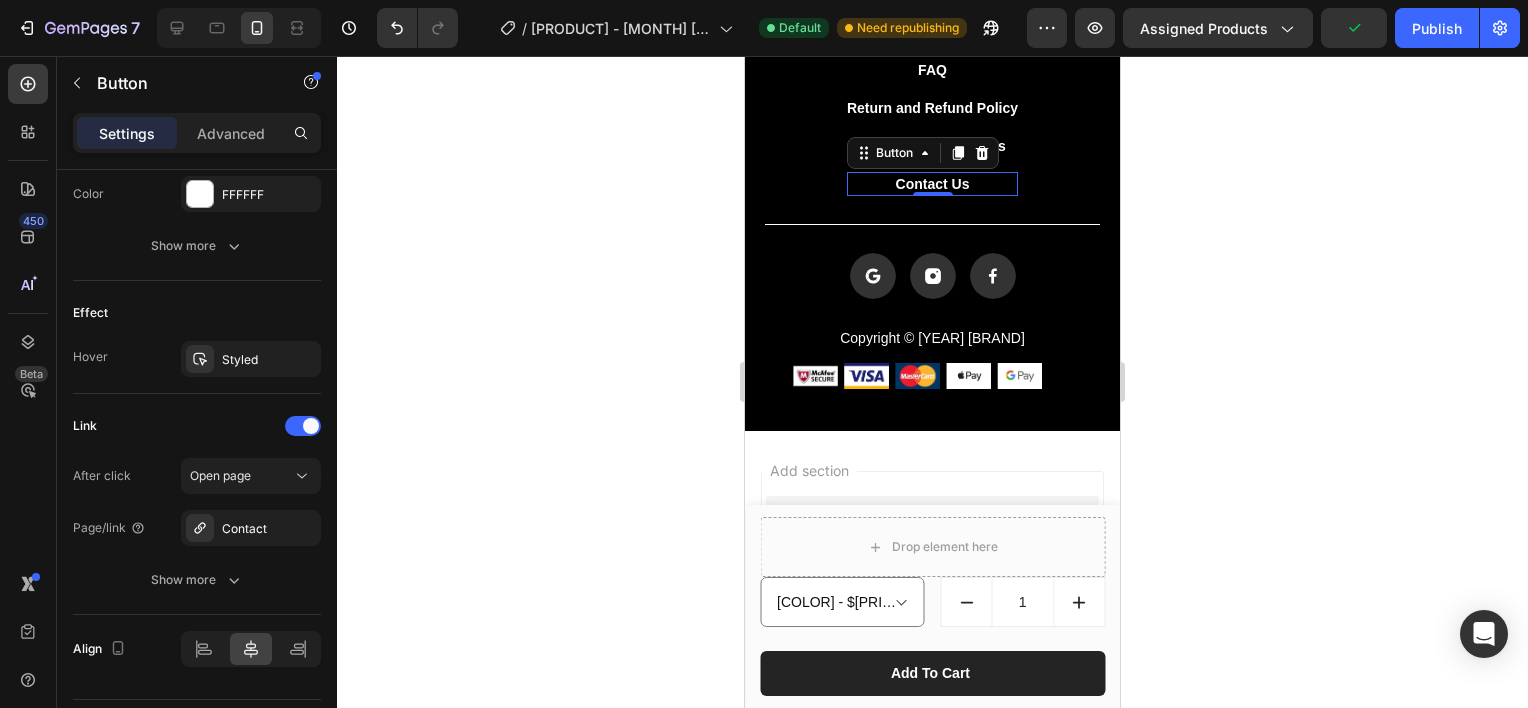click 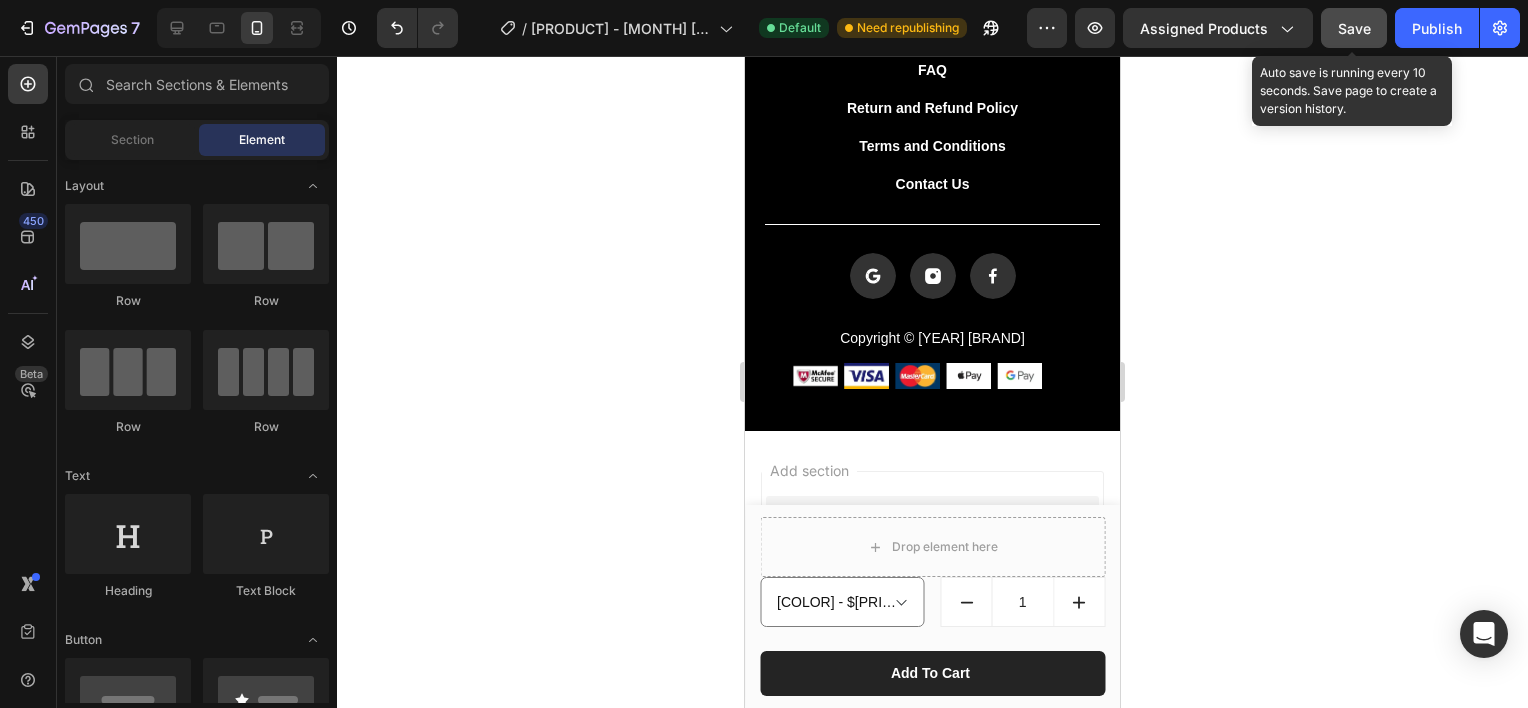 click on "Save" 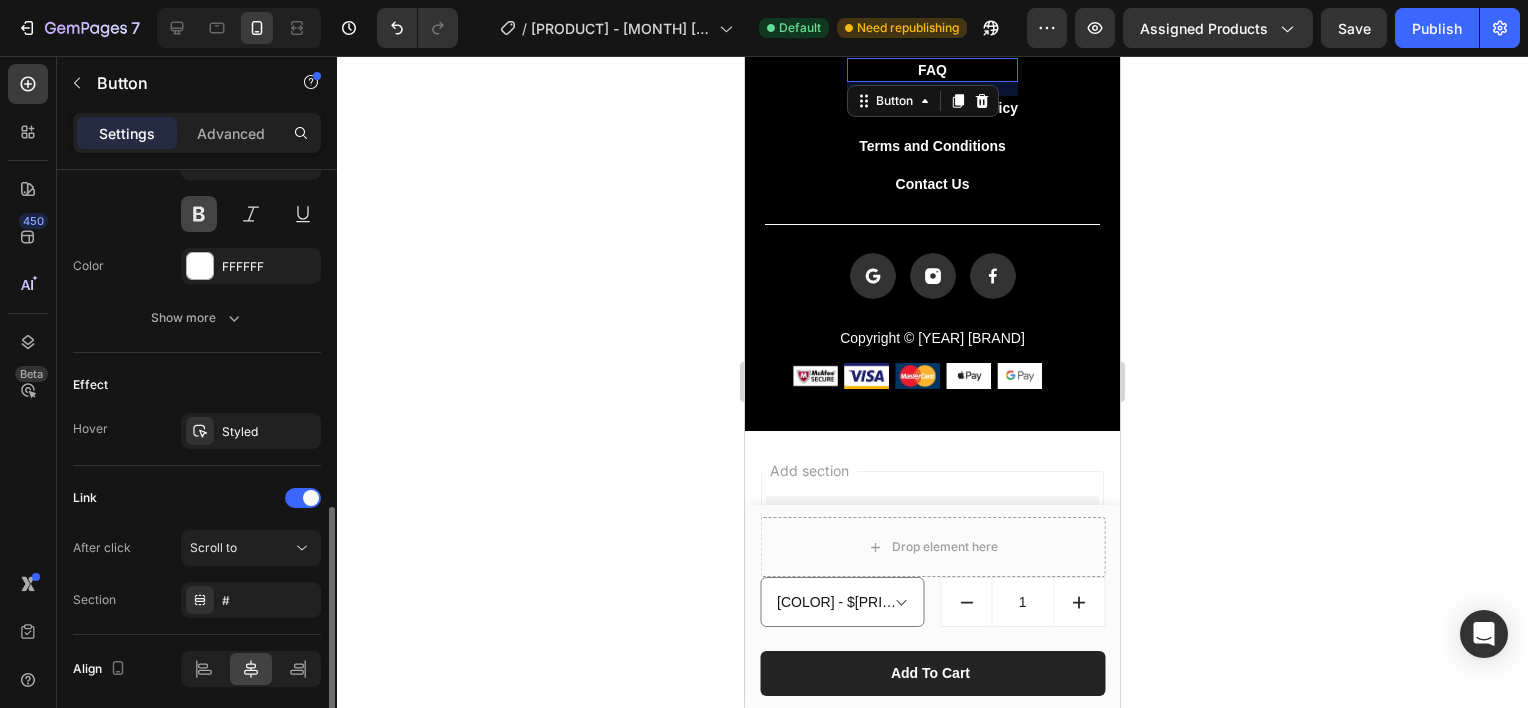 scroll, scrollTop: 869, scrollLeft: 0, axis: vertical 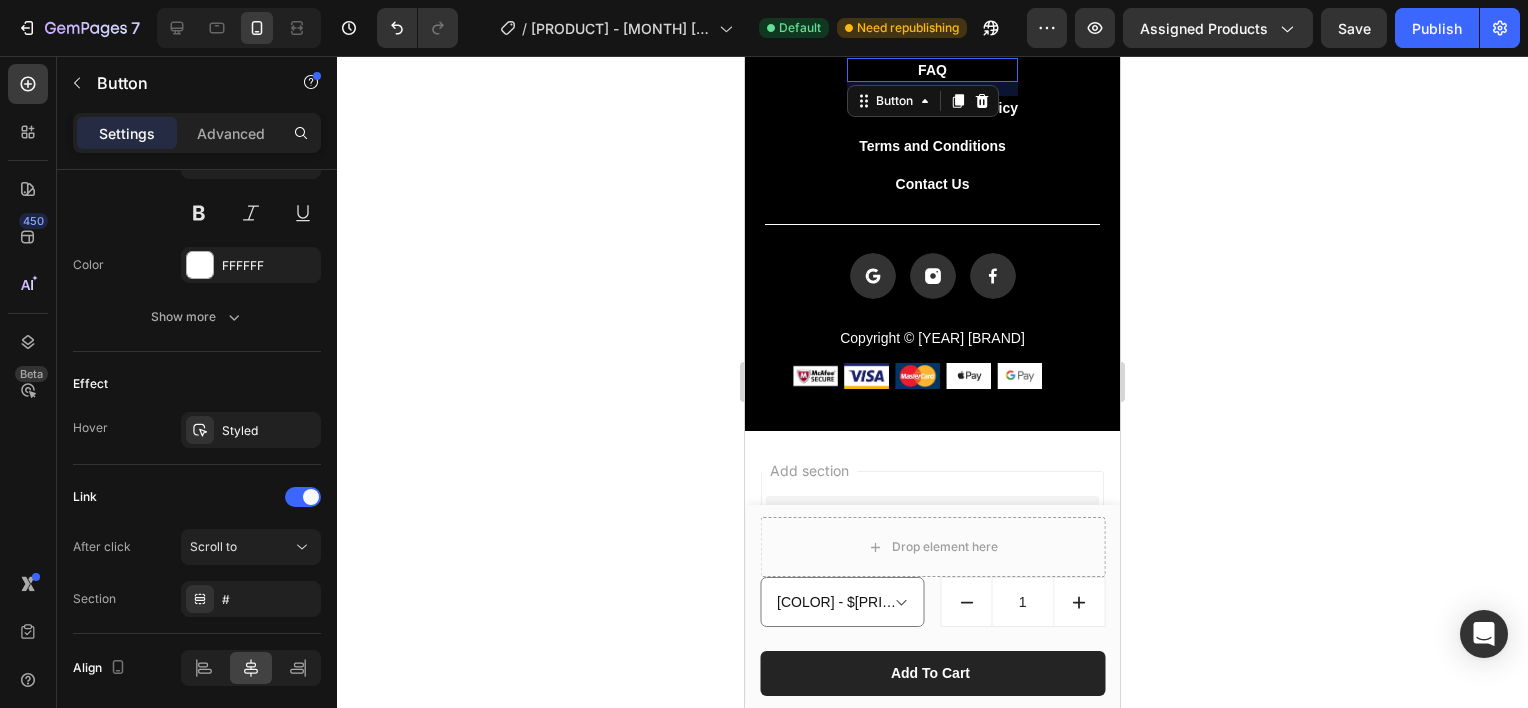 drag, startPoint x: 1685, startPoint y: 112, endPoint x: 904, endPoint y: 81, distance: 781.615 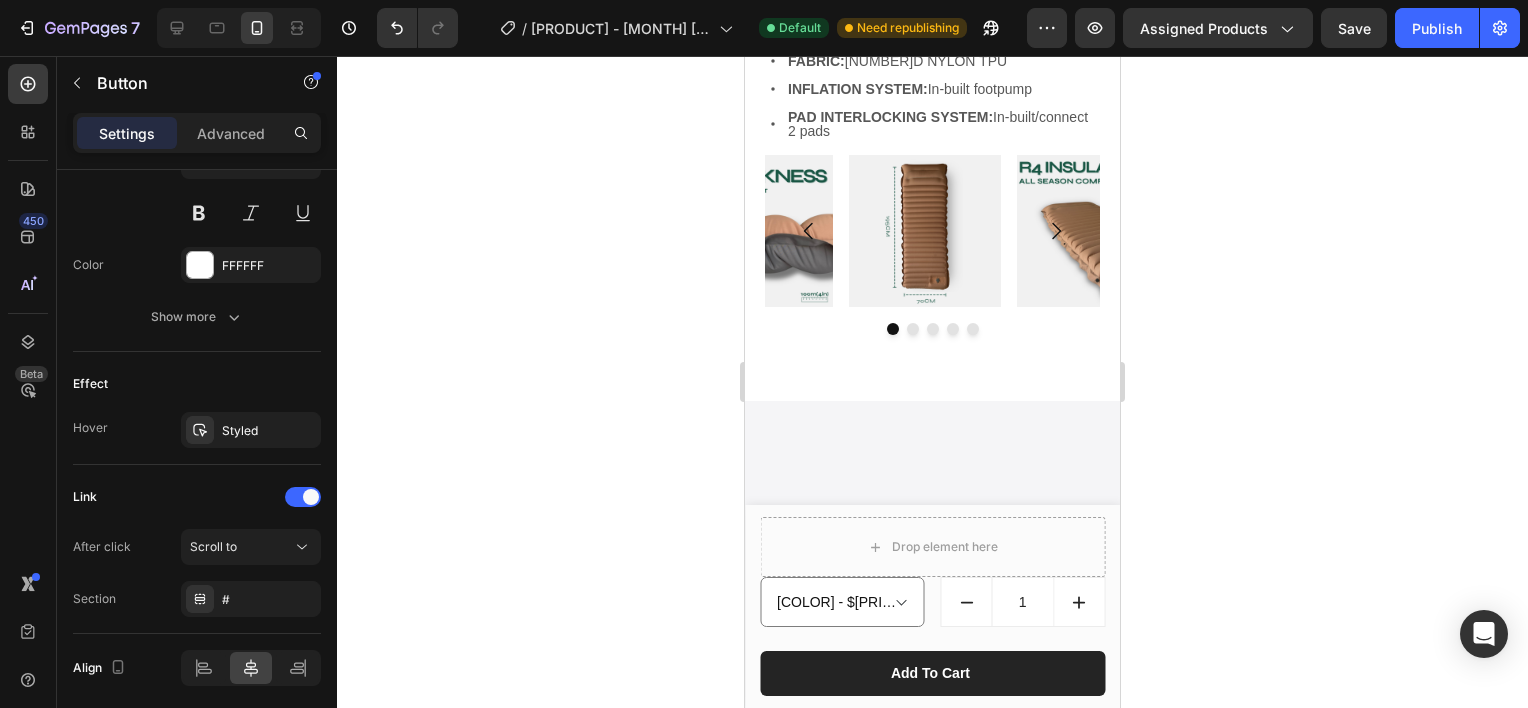 scroll, scrollTop: 4550, scrollLeft: 0, axis: vertical 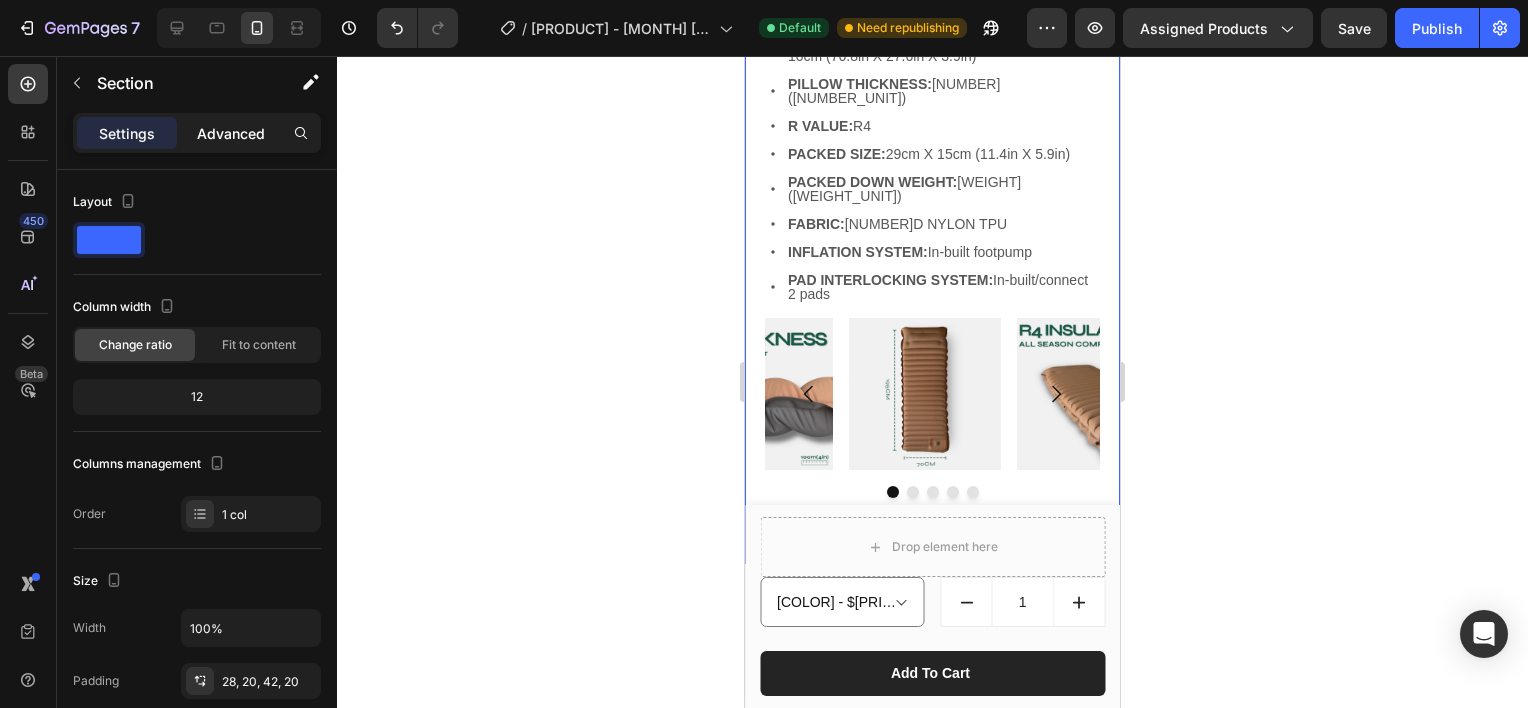 click on "Advanced" at bounding box center [231, 133] 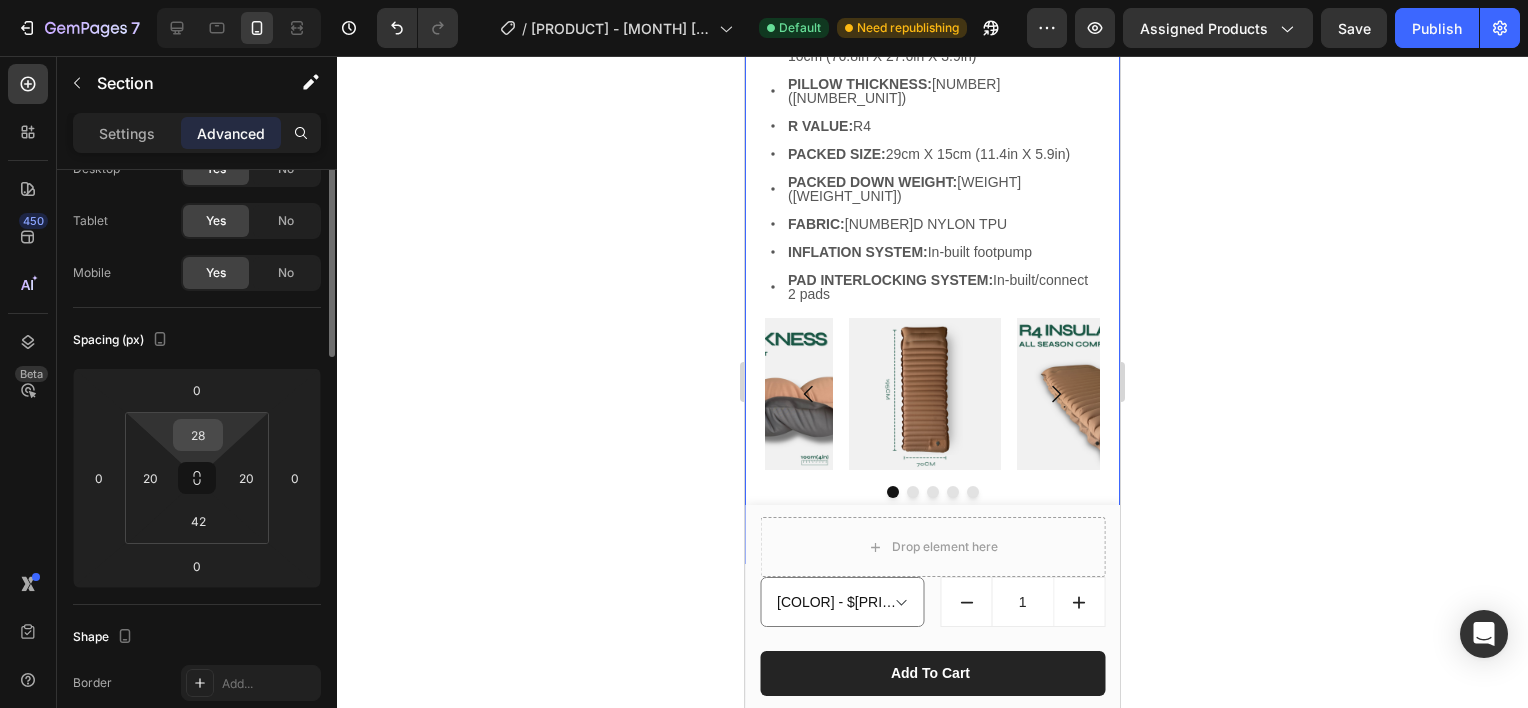 scroll, scrollTop: 0, scrollLeft: 0, axis: both 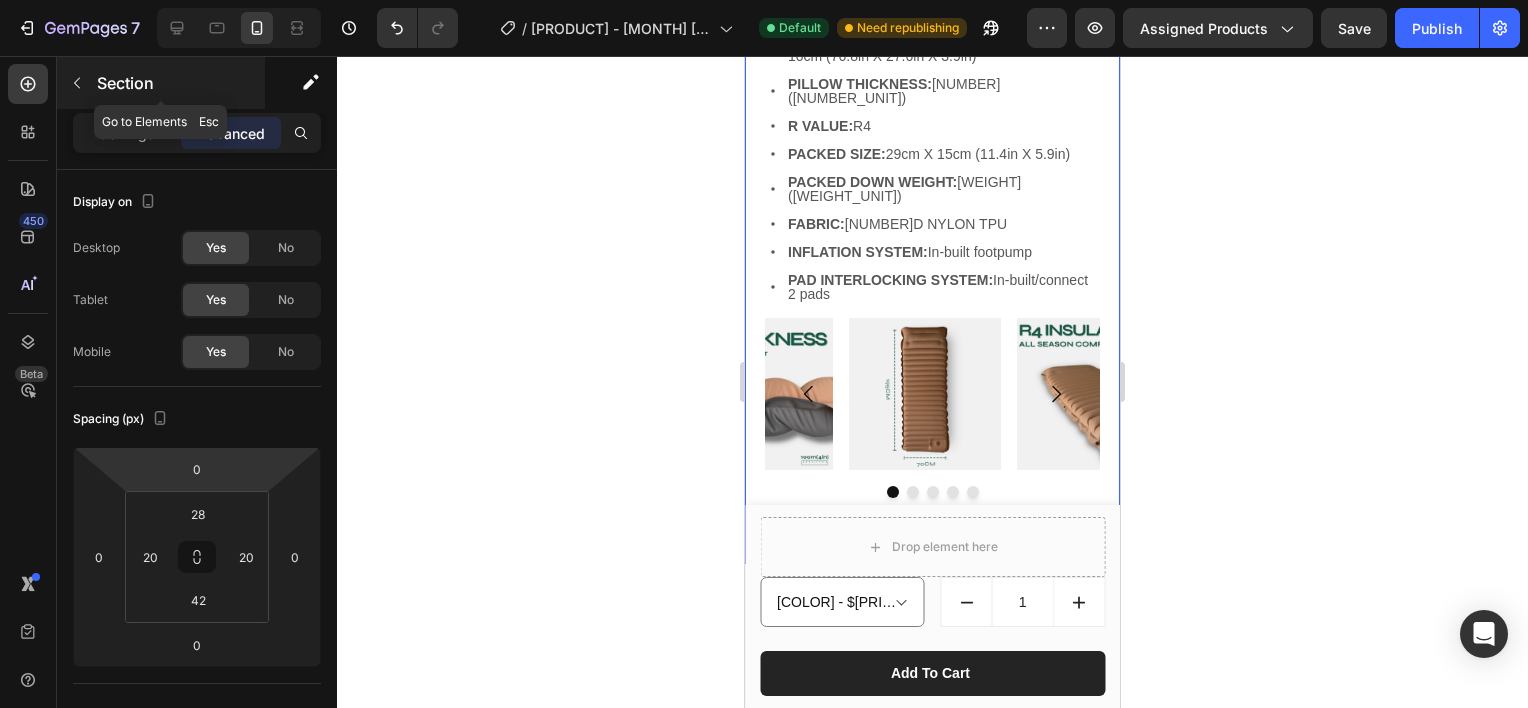 click at bounding box center [77, 83] 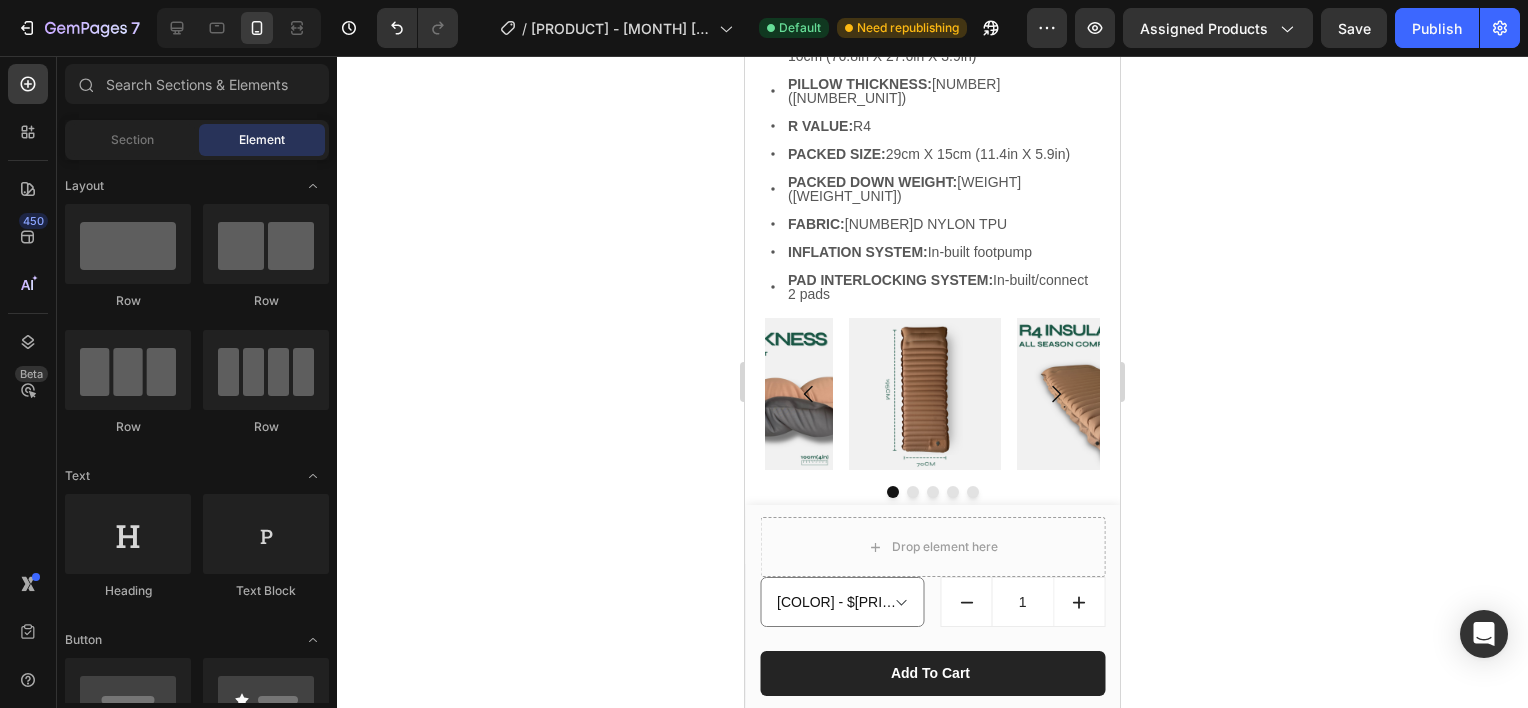 click 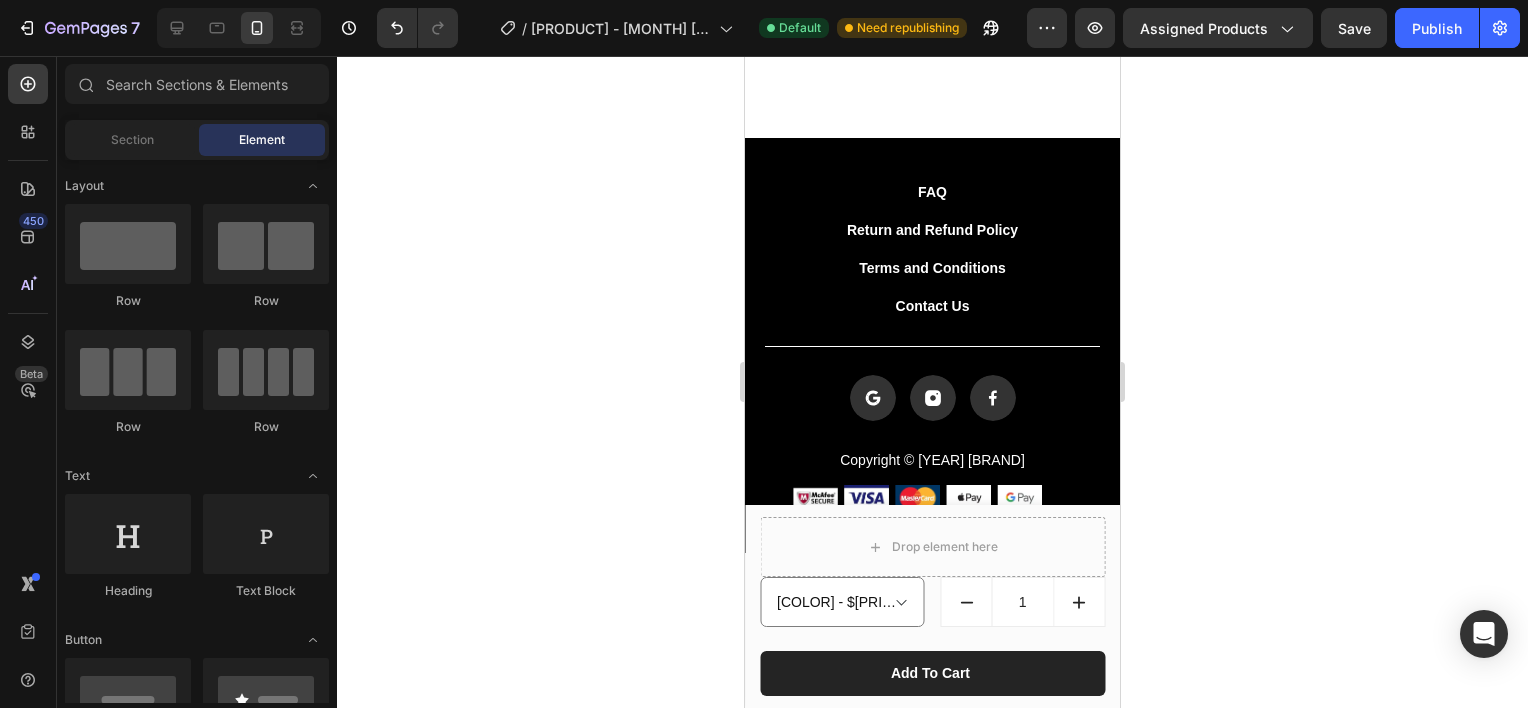 scroll, scrollTop: 6674, scrollLeft: 0, axis: vertical 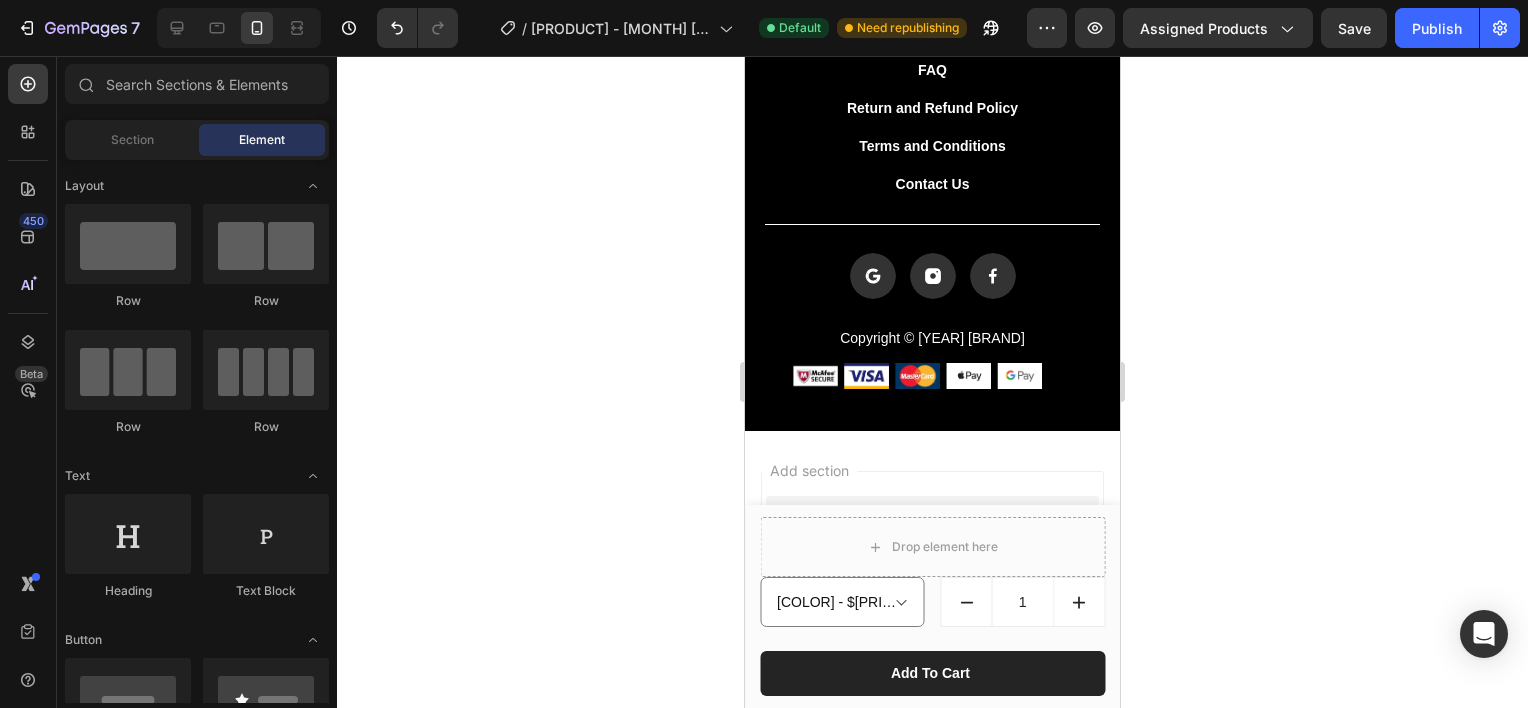 click 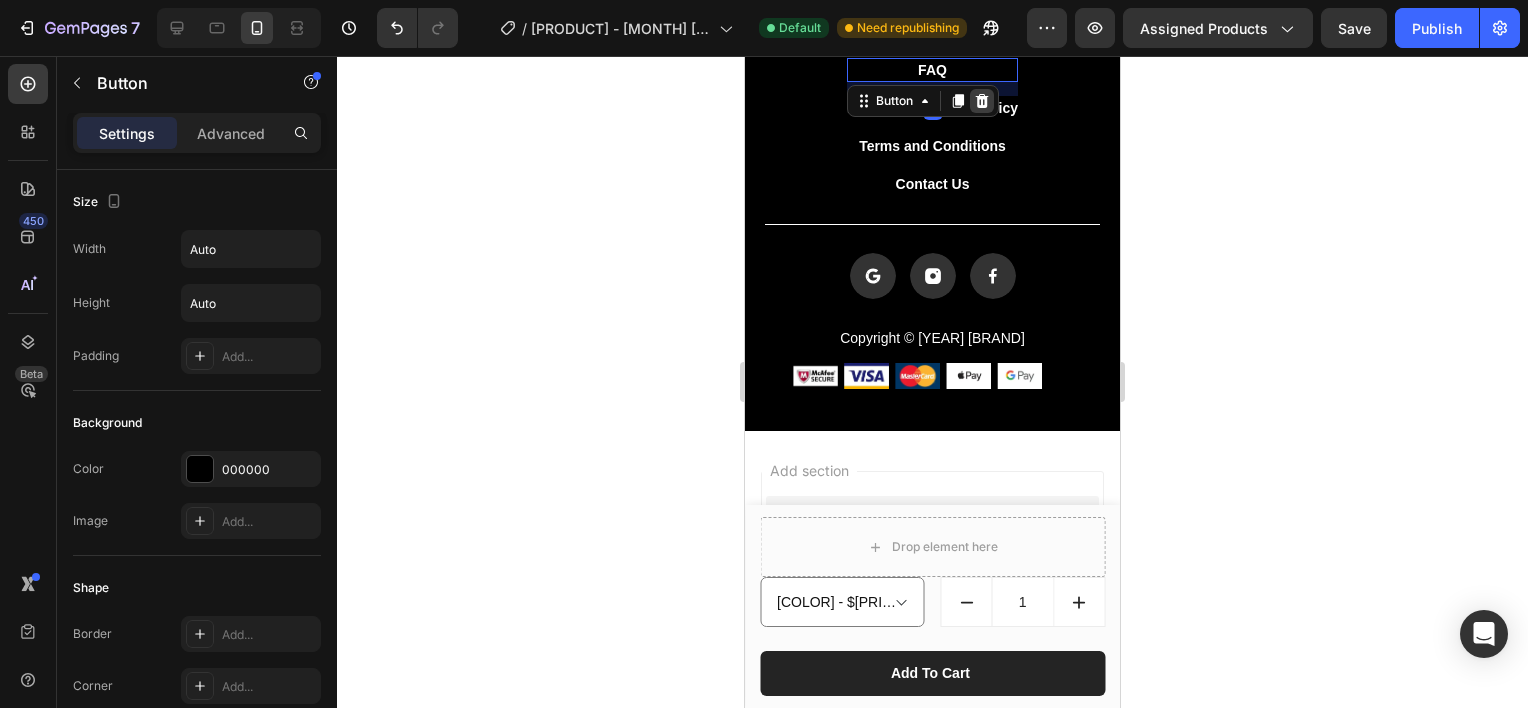 click at bounding box center (982, 101) 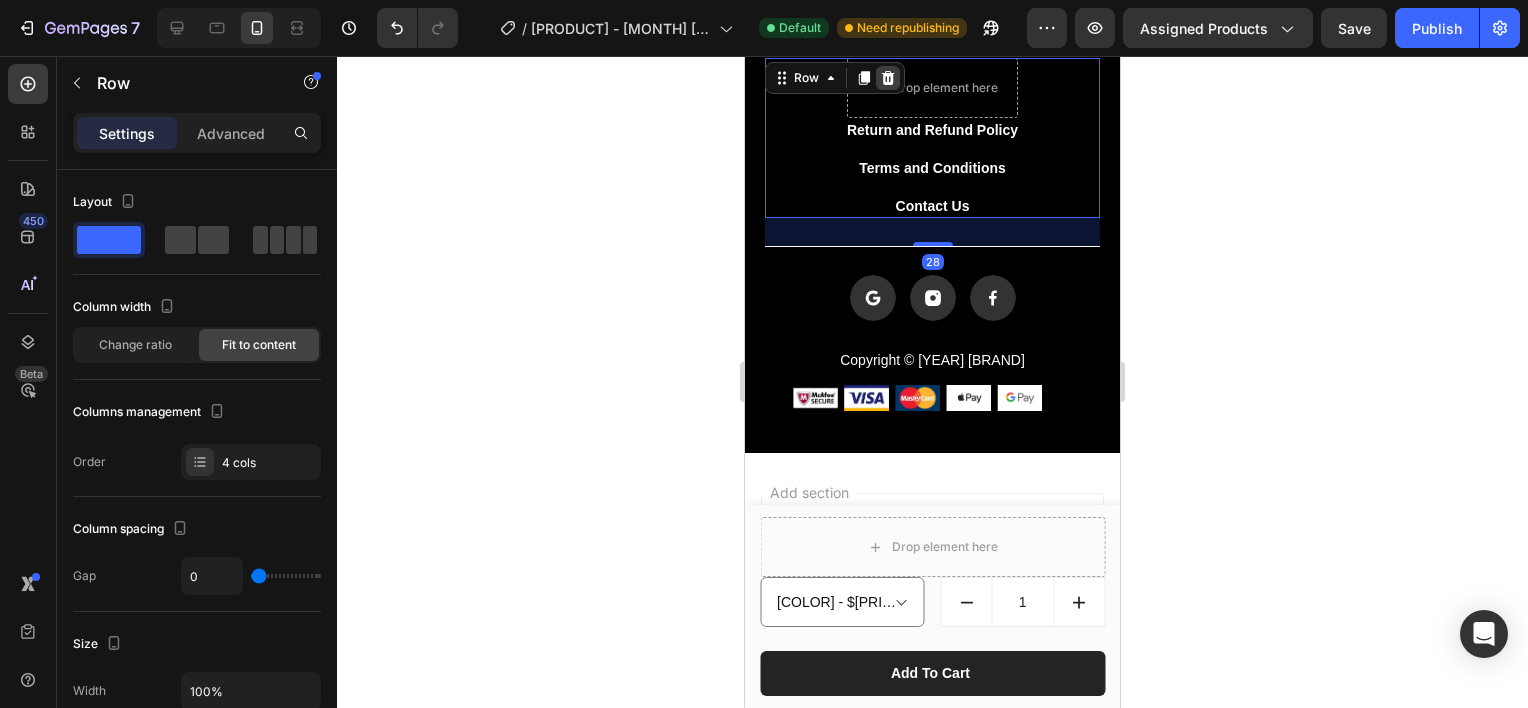 click at bounding box center (888, 78) 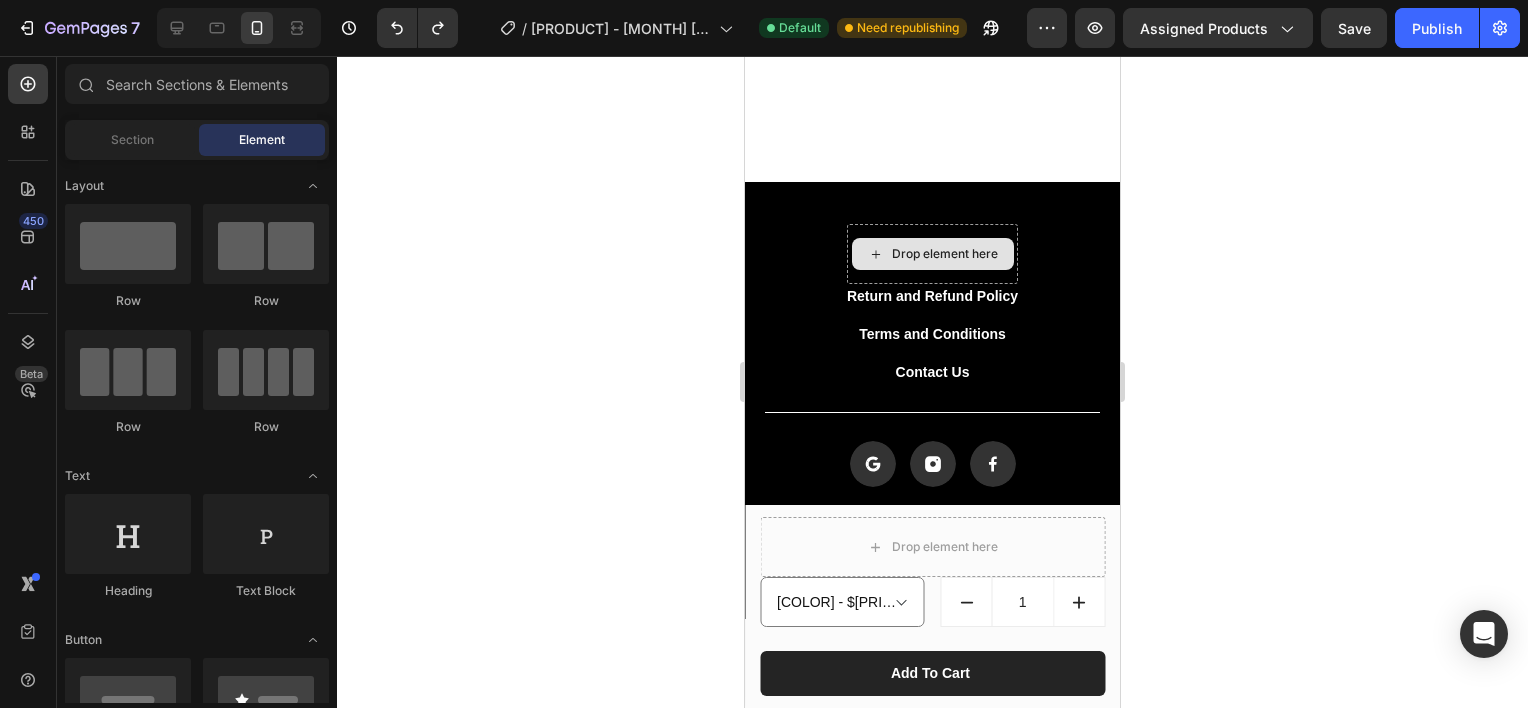 scroll, scrollTop: 6674, scrollLeft: 0, axis: vertical 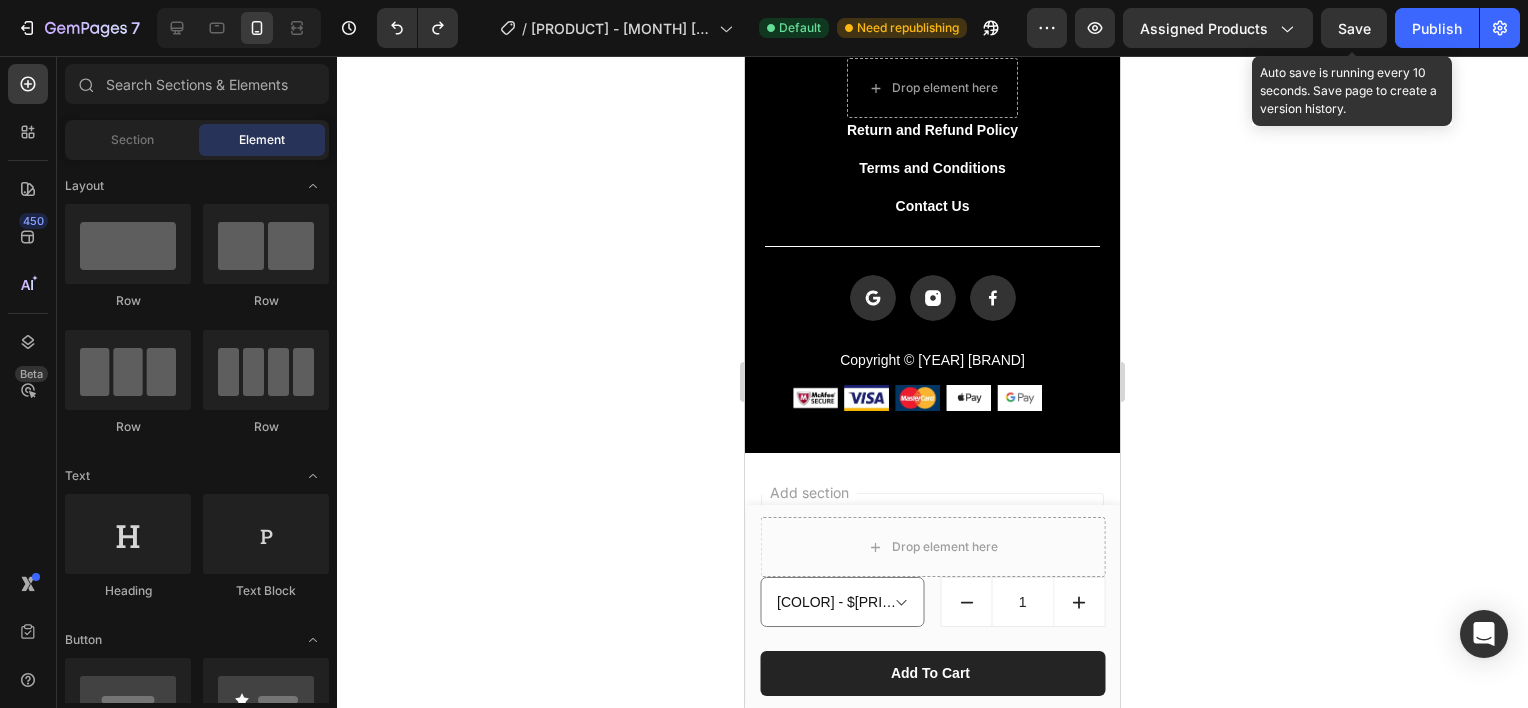 click on "Save" at bounding box center [1354, 28] 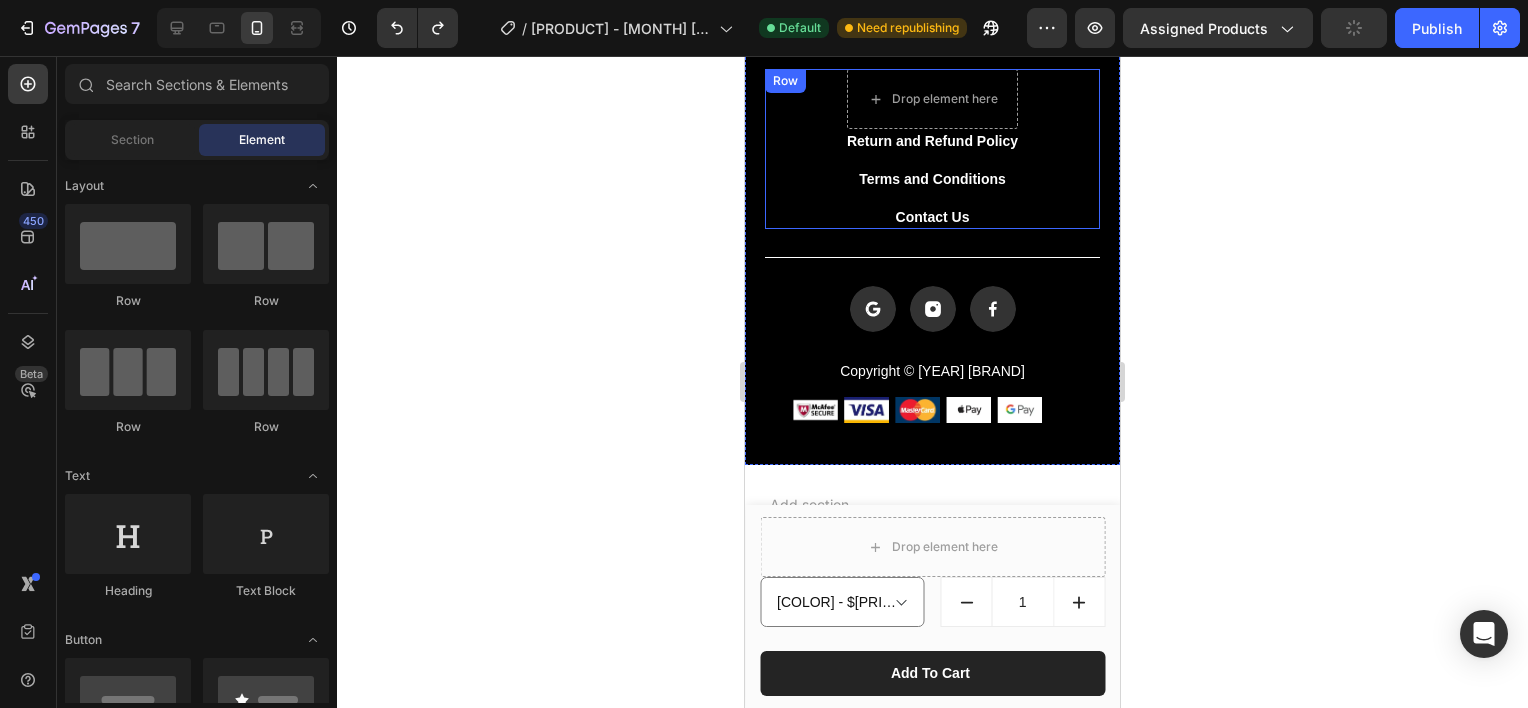 scroll, scrollTop: 6578, scrollLeft: 0, axis: vertical 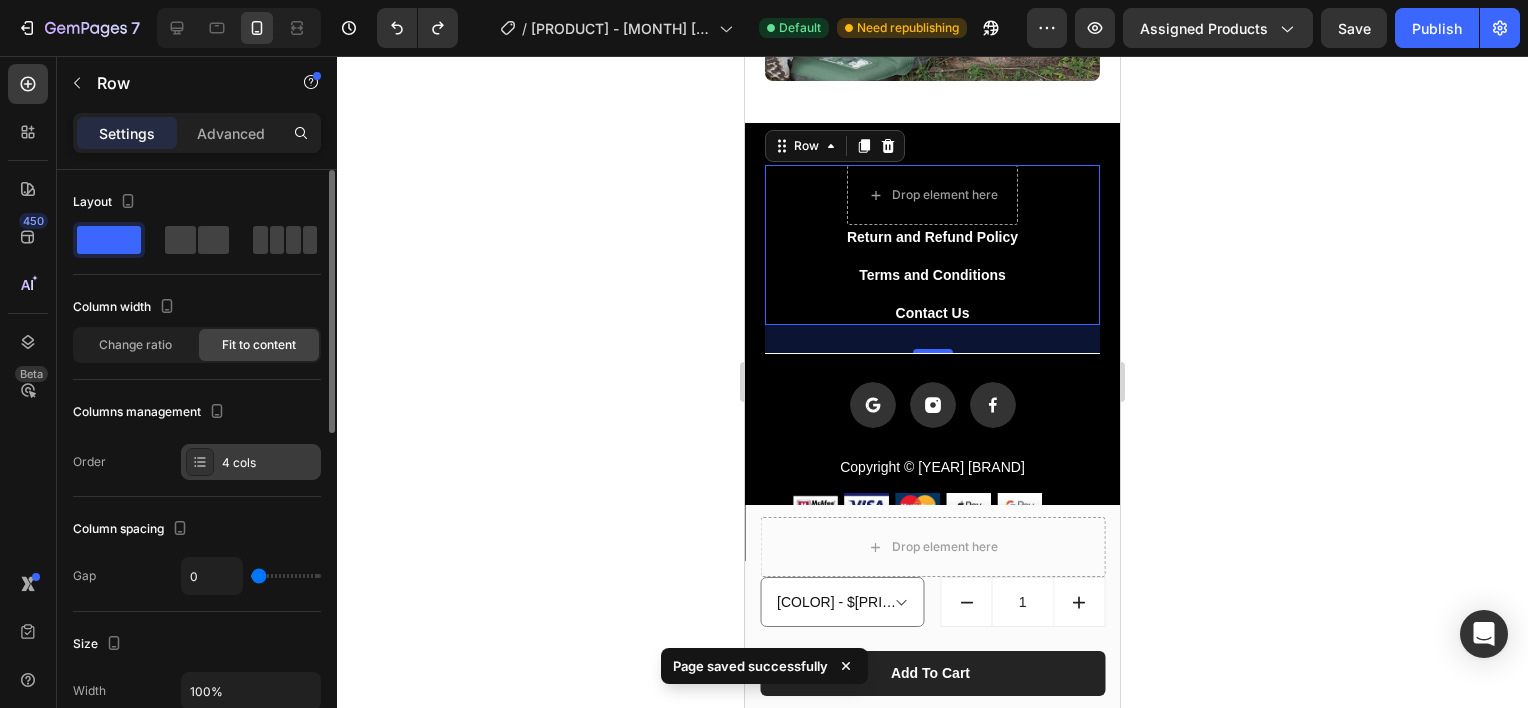 click on "4 cols" at bounding box center (269, 463) 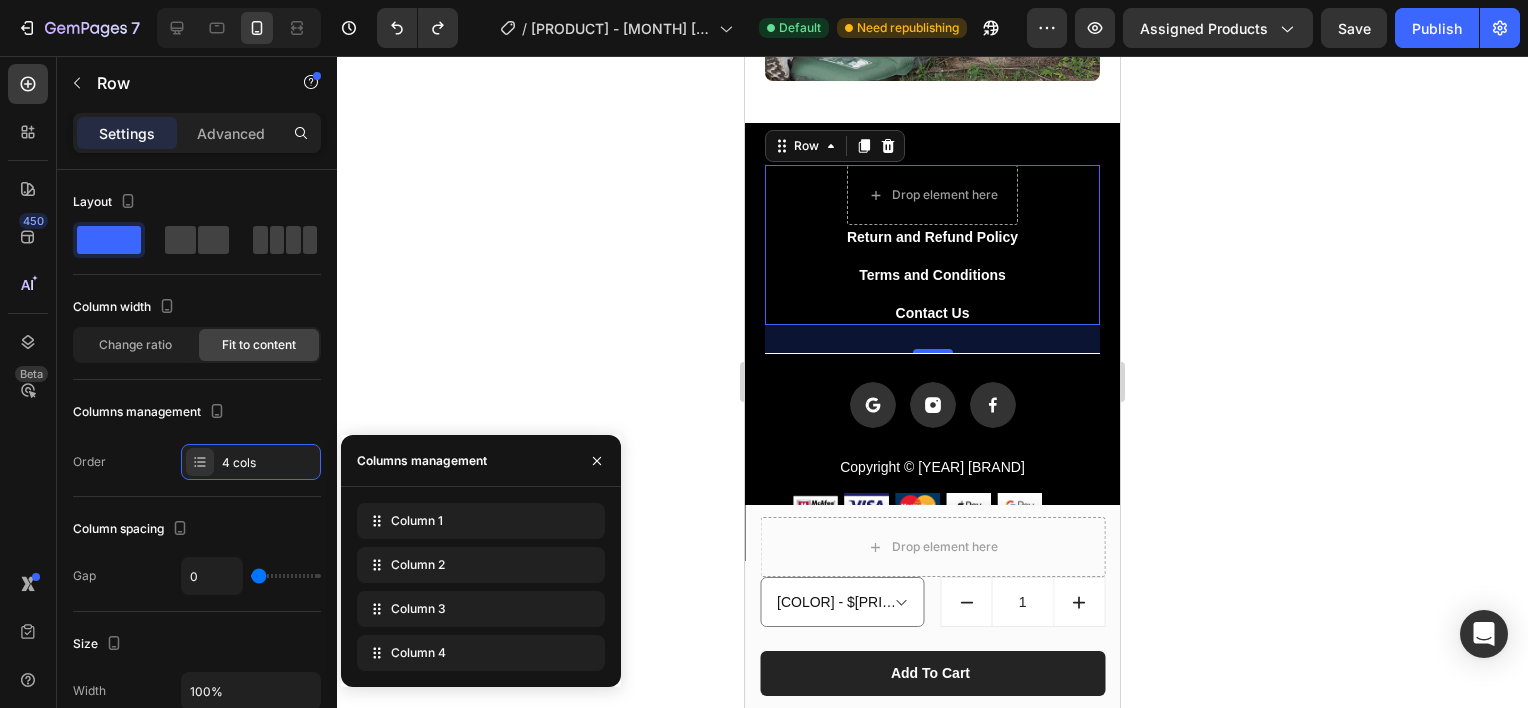 click on "Columns management" at bounding box center [422, 461] 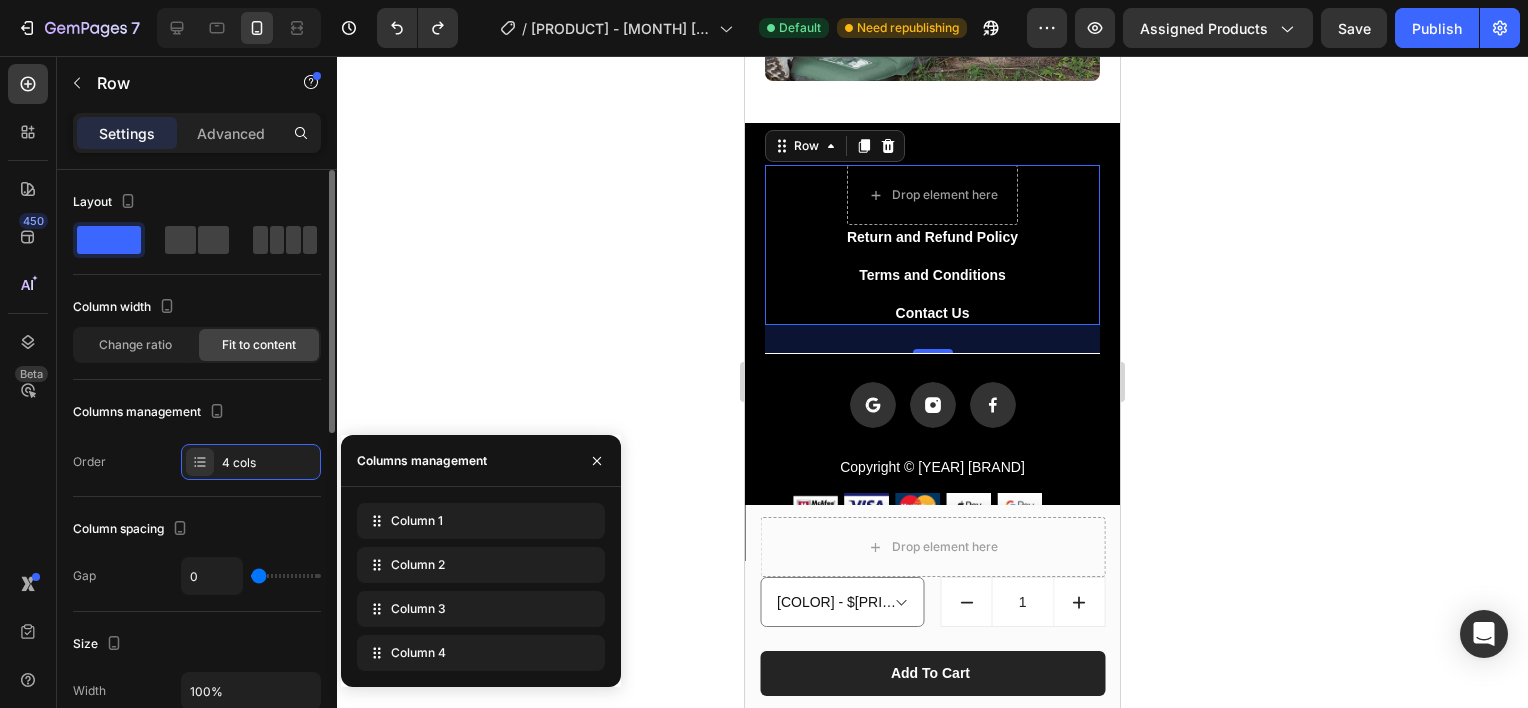 click 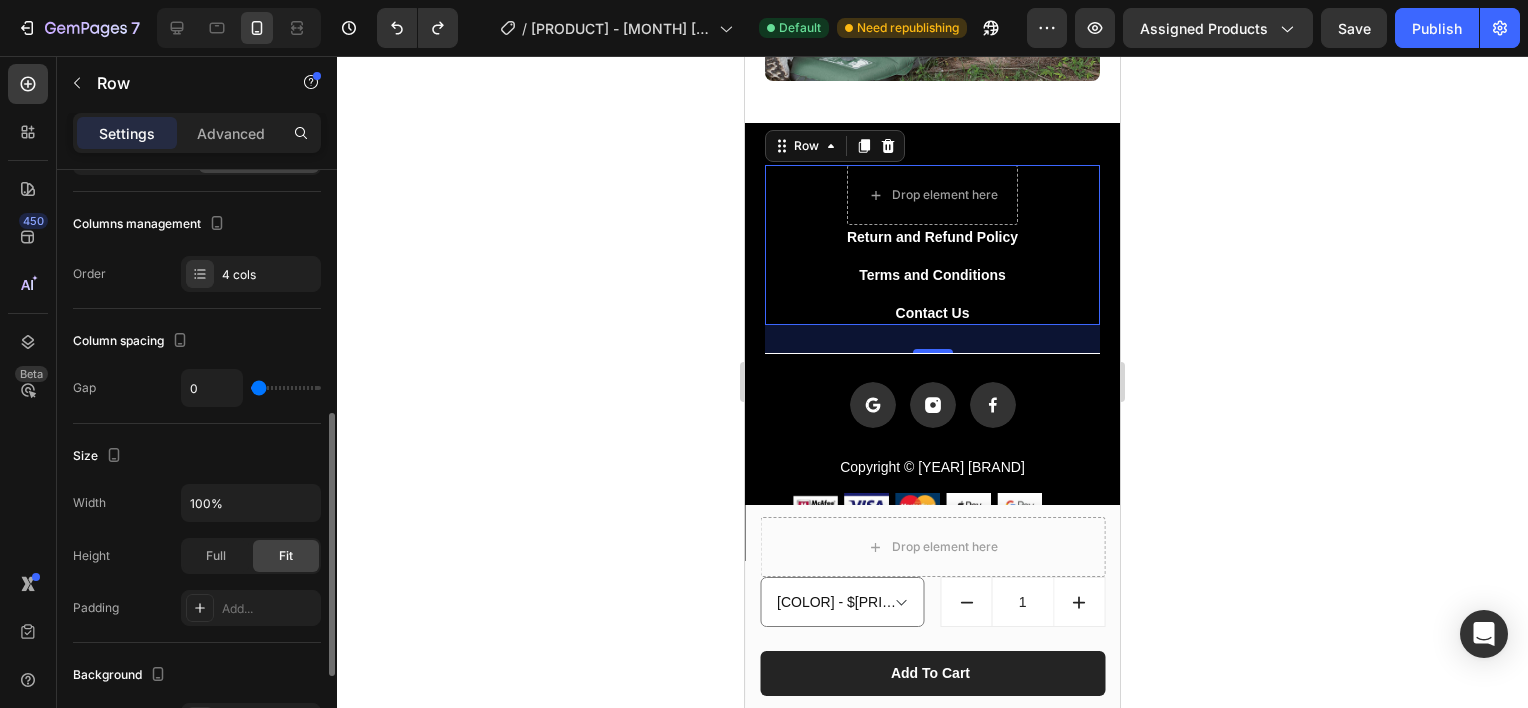 scroll, scrollTop: 0, scrollLeft: 0, axis: both 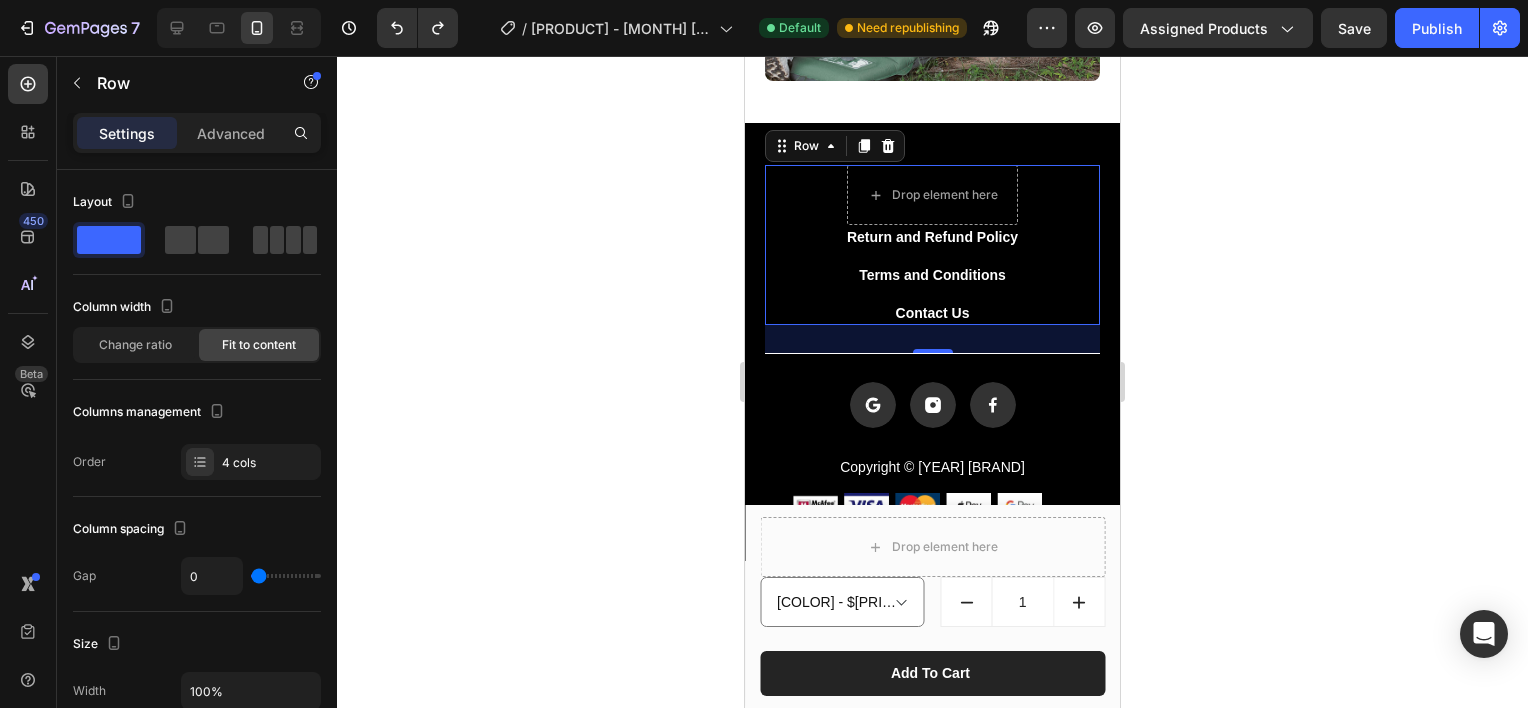click 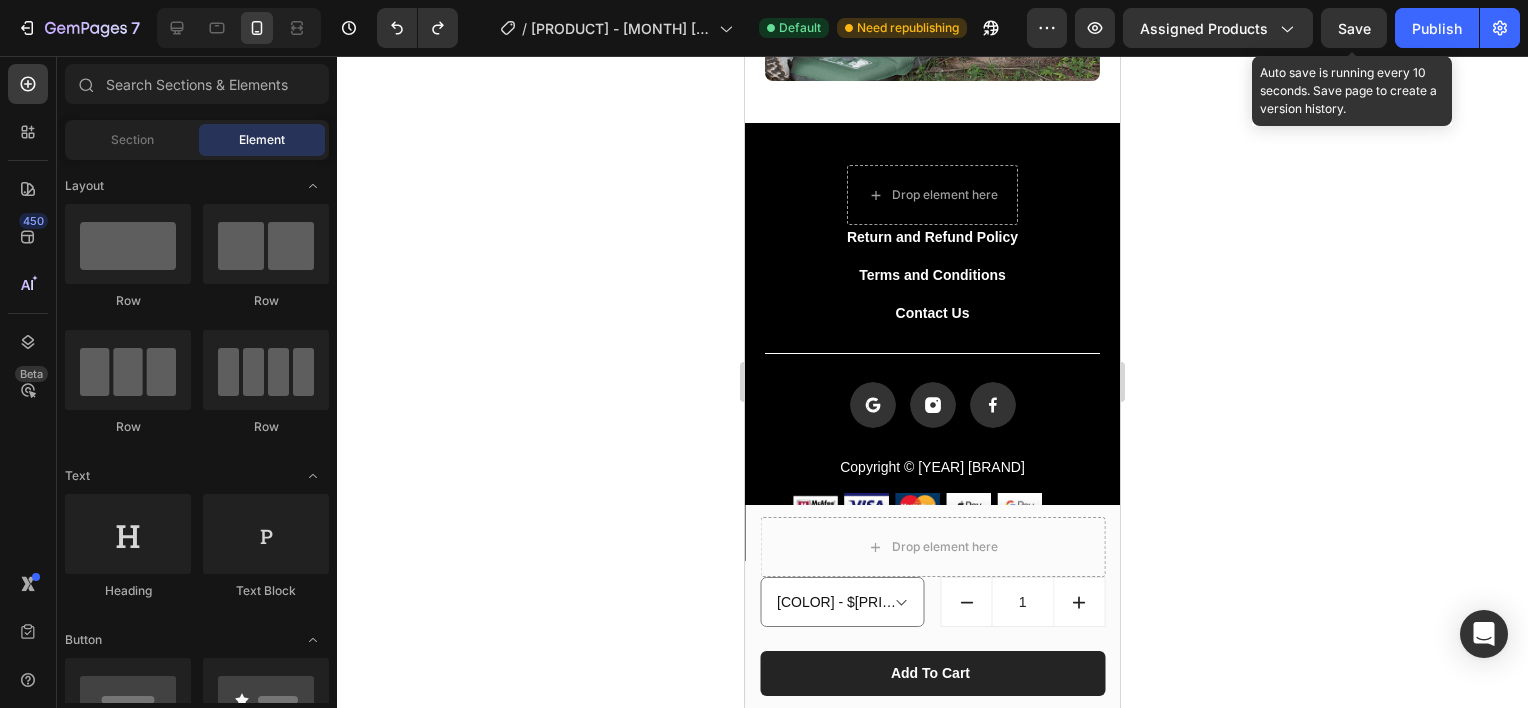 click on "Save" at bounding box center [1354, 28] 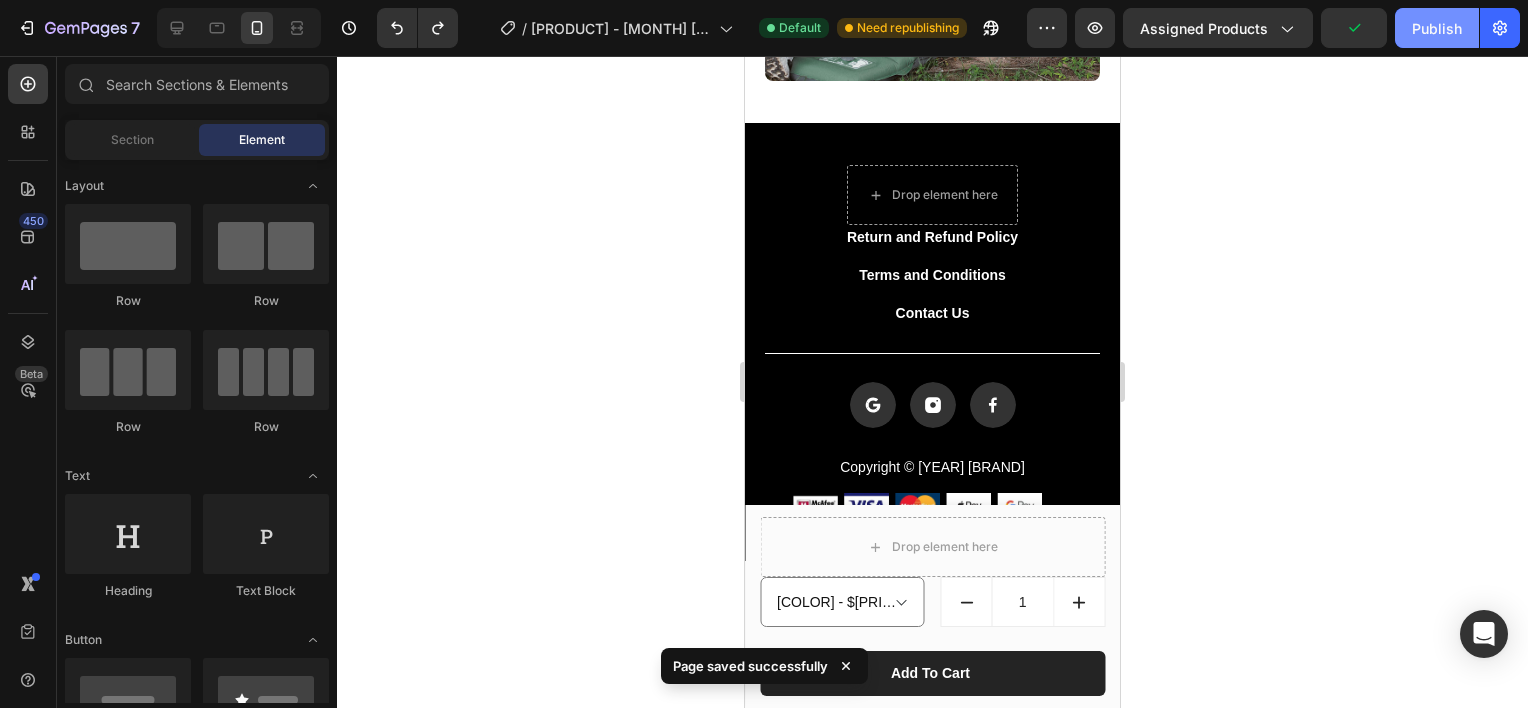 click on "Publish" 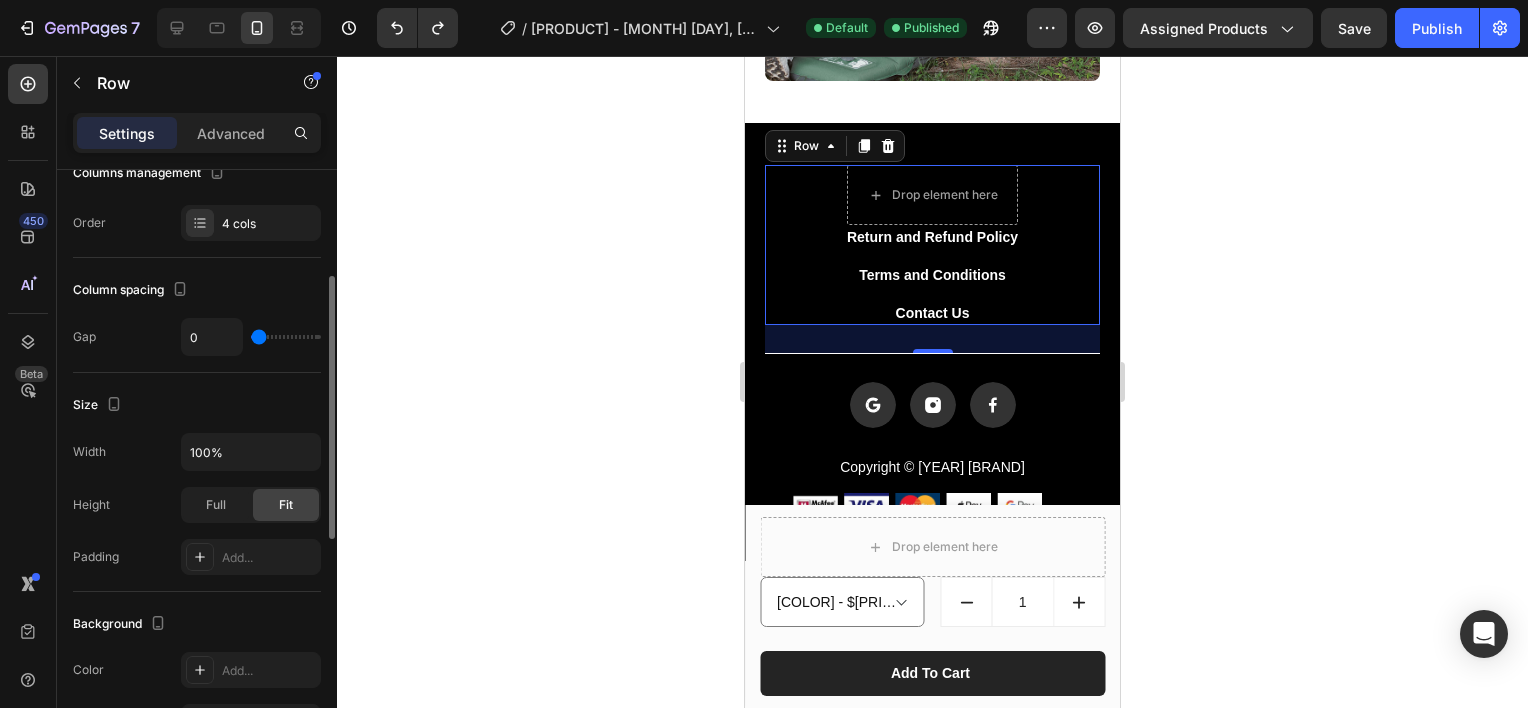 scroll, scrollTop: 0, scrollLeft: 0, axis: both 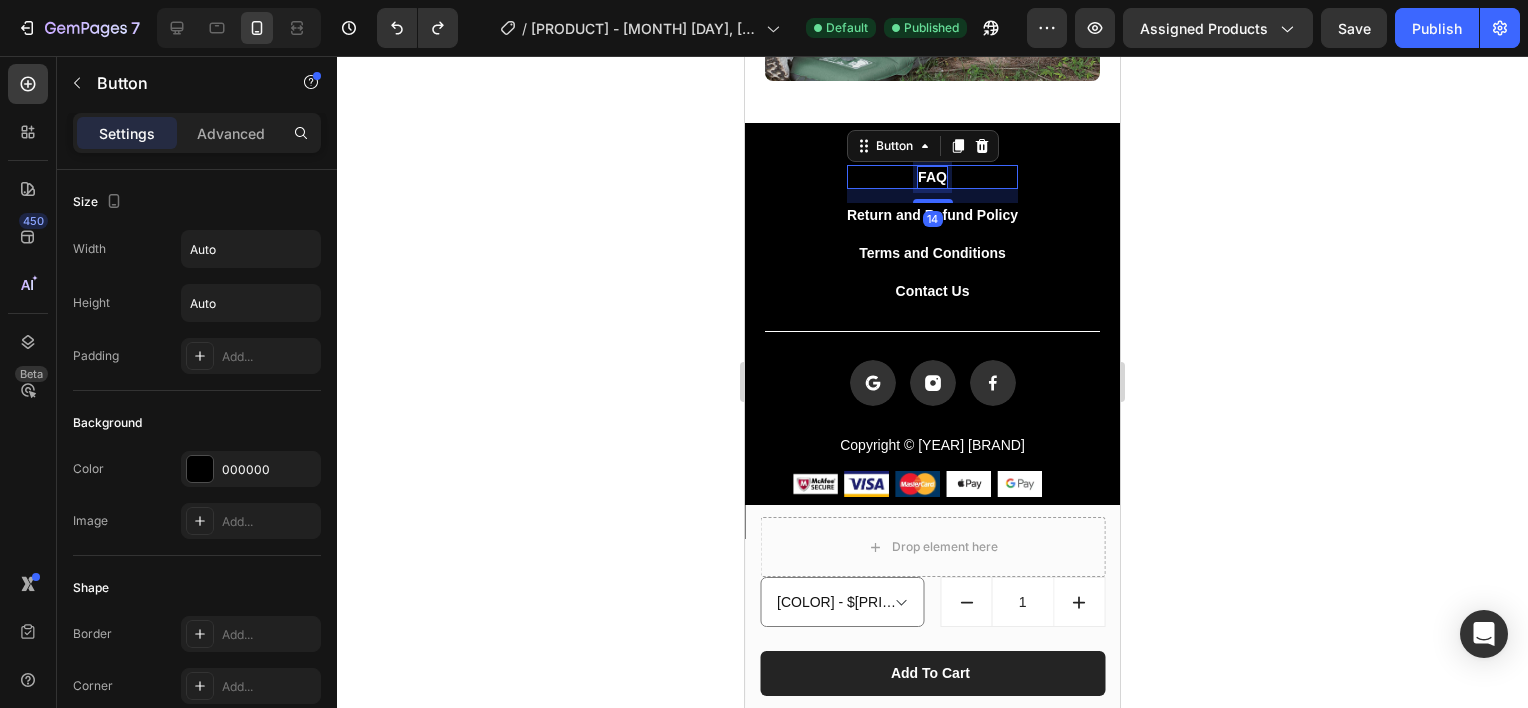 click on "FAQ" at bounding box center [932, 177] 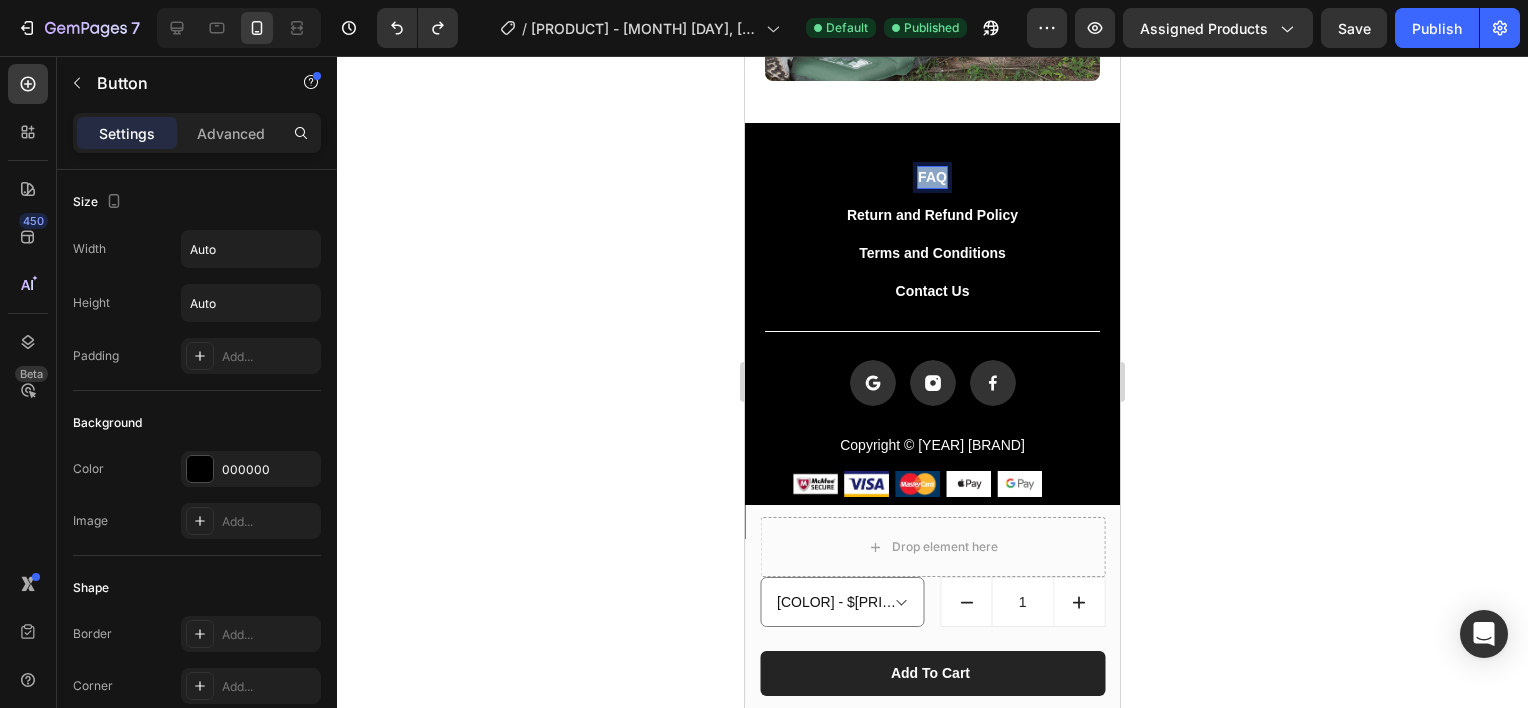 click on "FAQ" at bounding box center [932, 177] 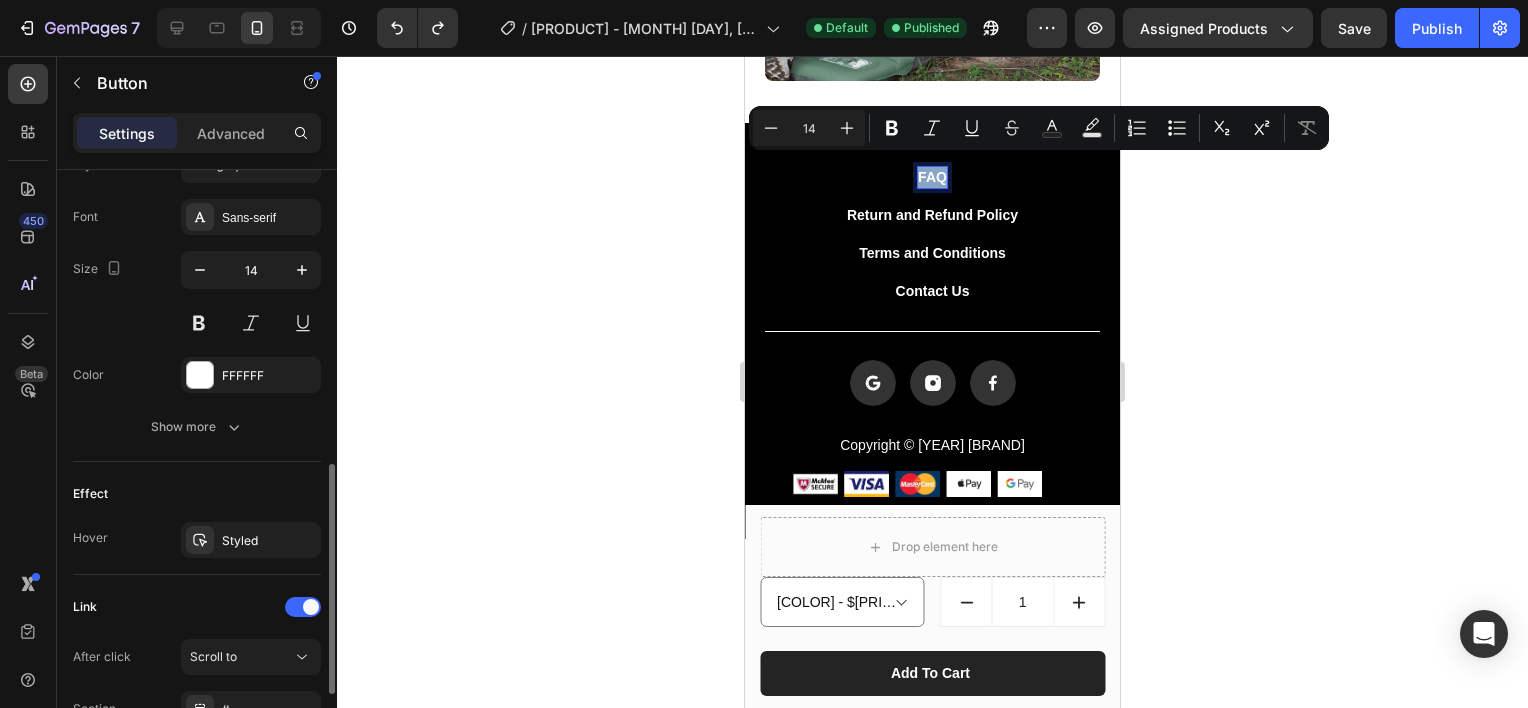 scroll, scrollTop: 940, scrollLeft: 0, axis: vertical 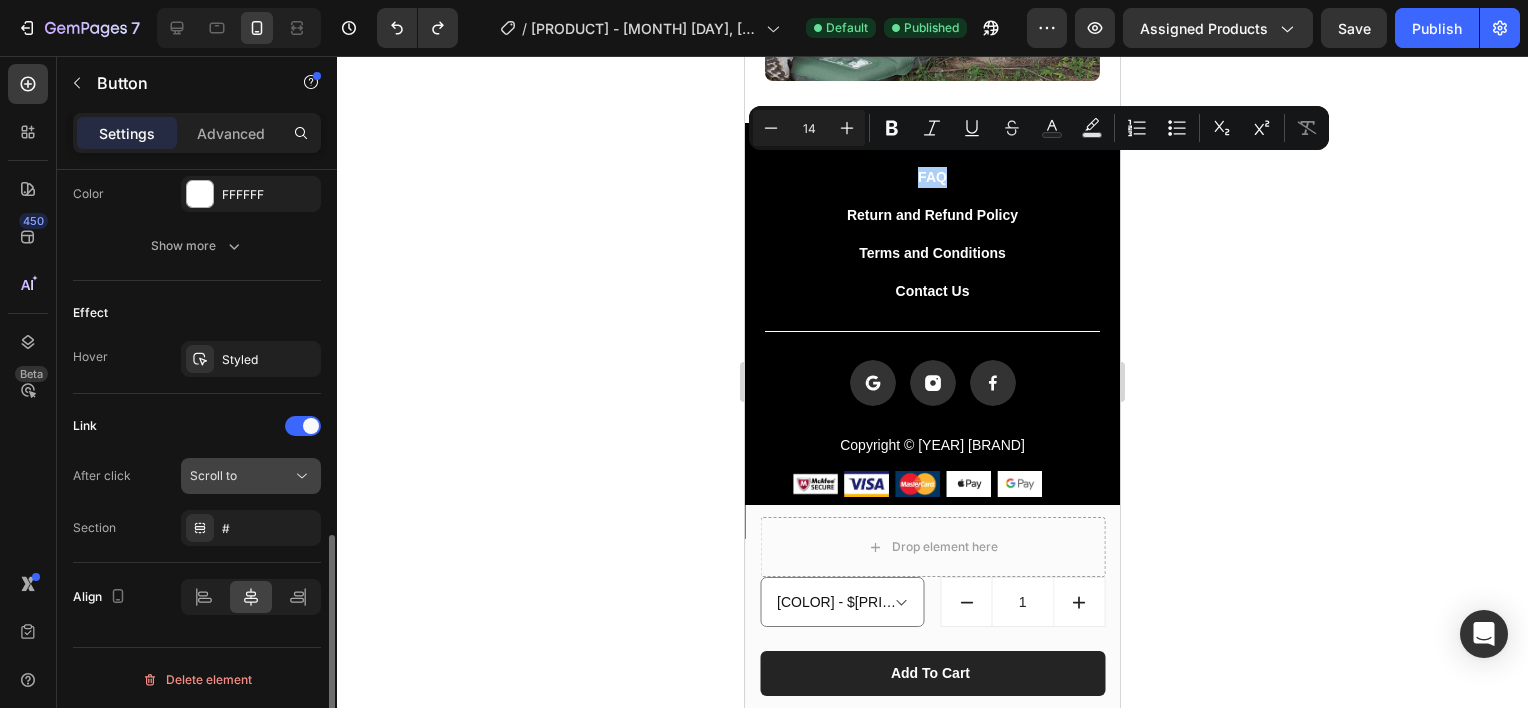 click on "Scroll to" at bounding box center (213, 475) 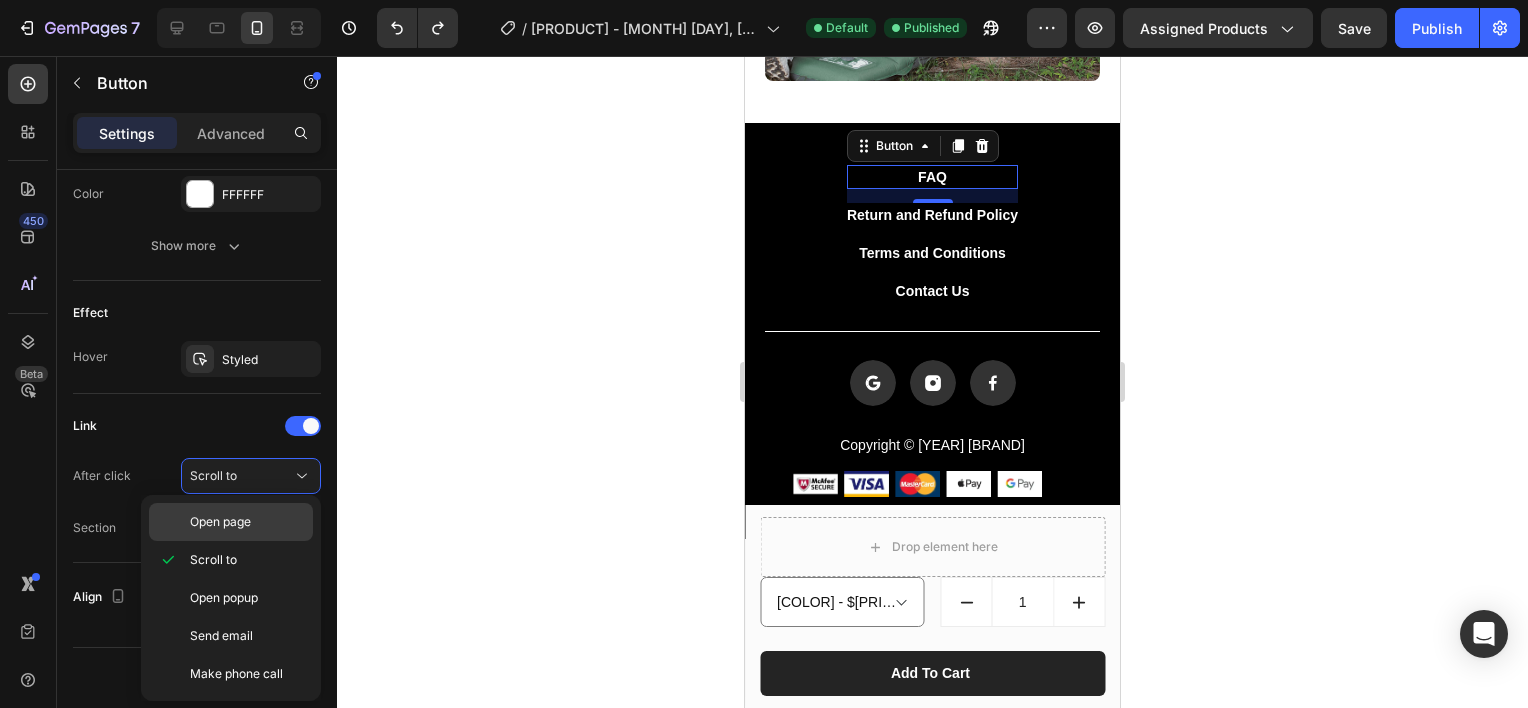 click on "Open page" at bounding box center (247, 522) 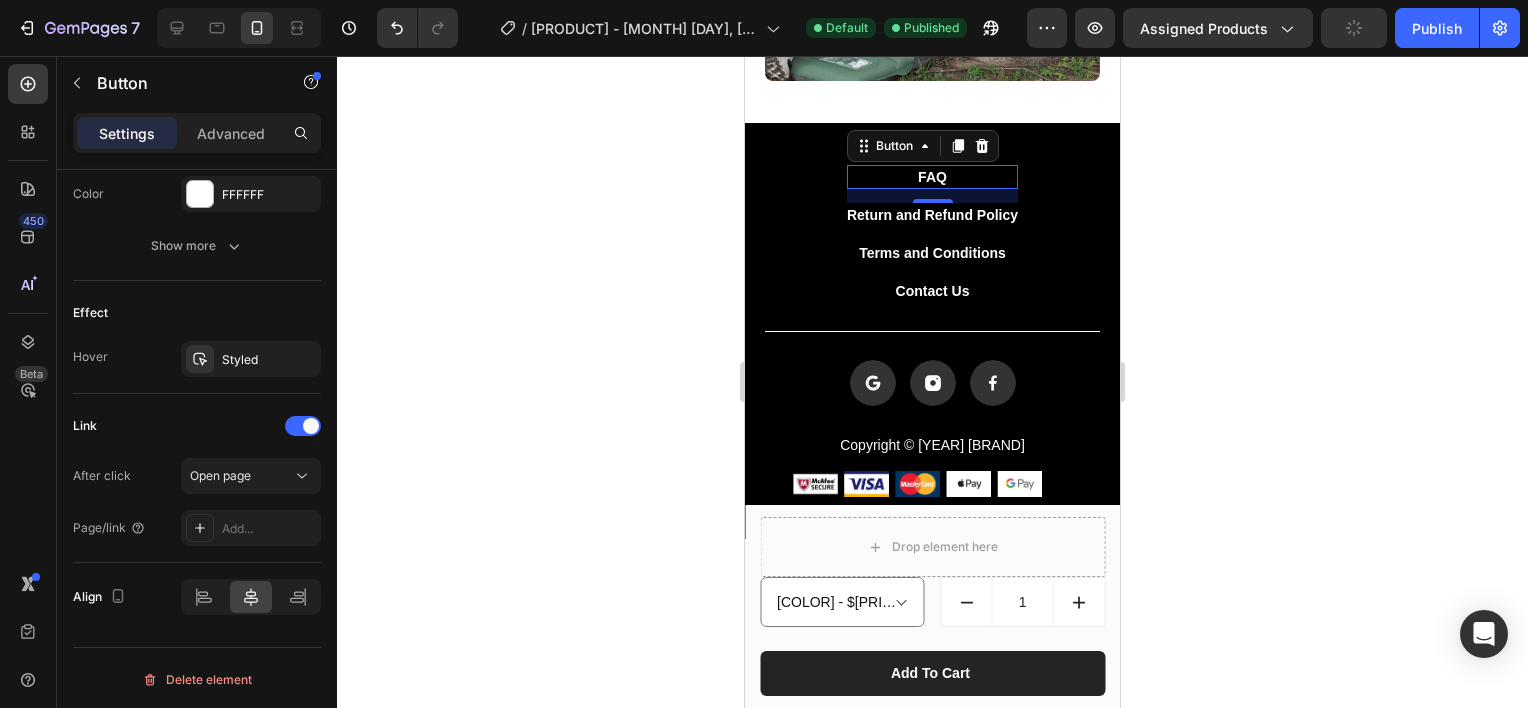 click on "Add..." at bounding box center (269, 529) 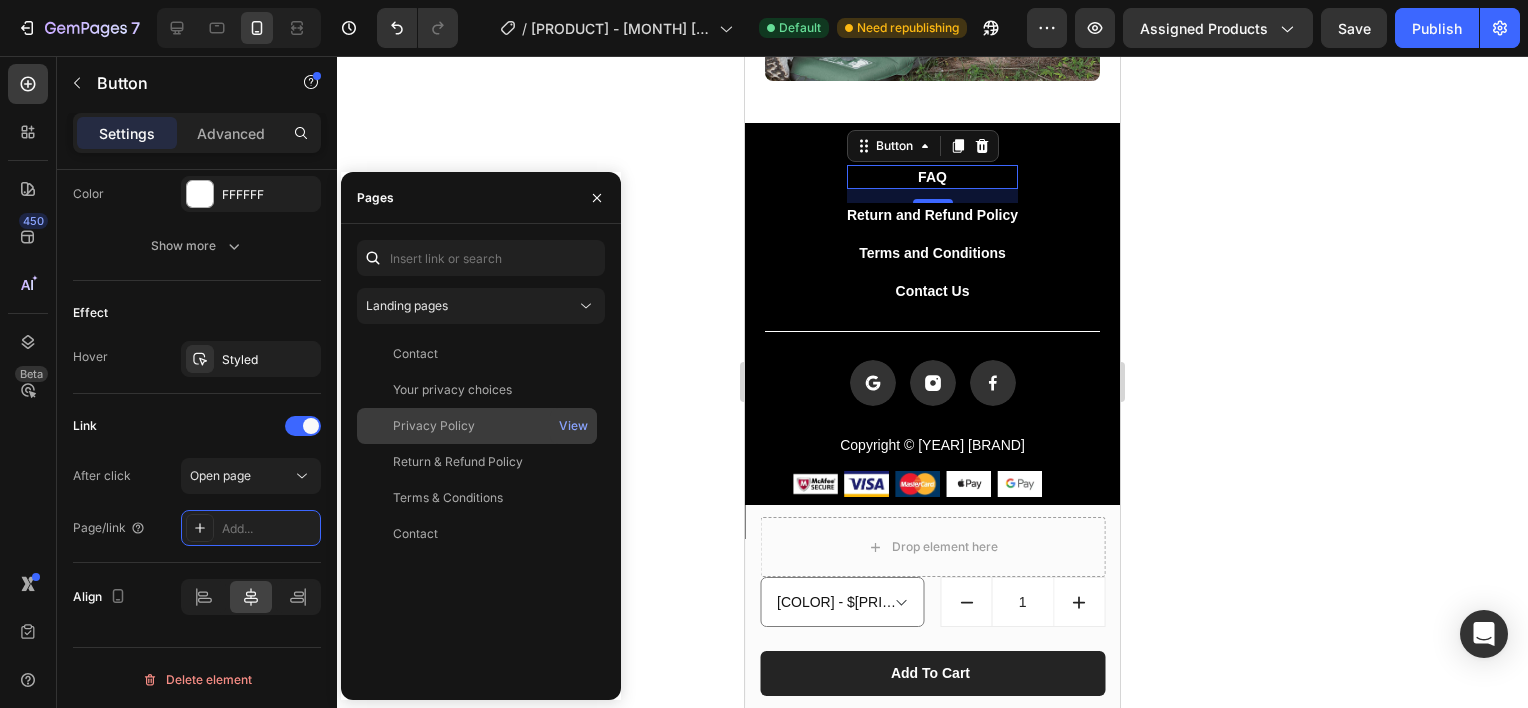 click on "Privacy Policy   View" 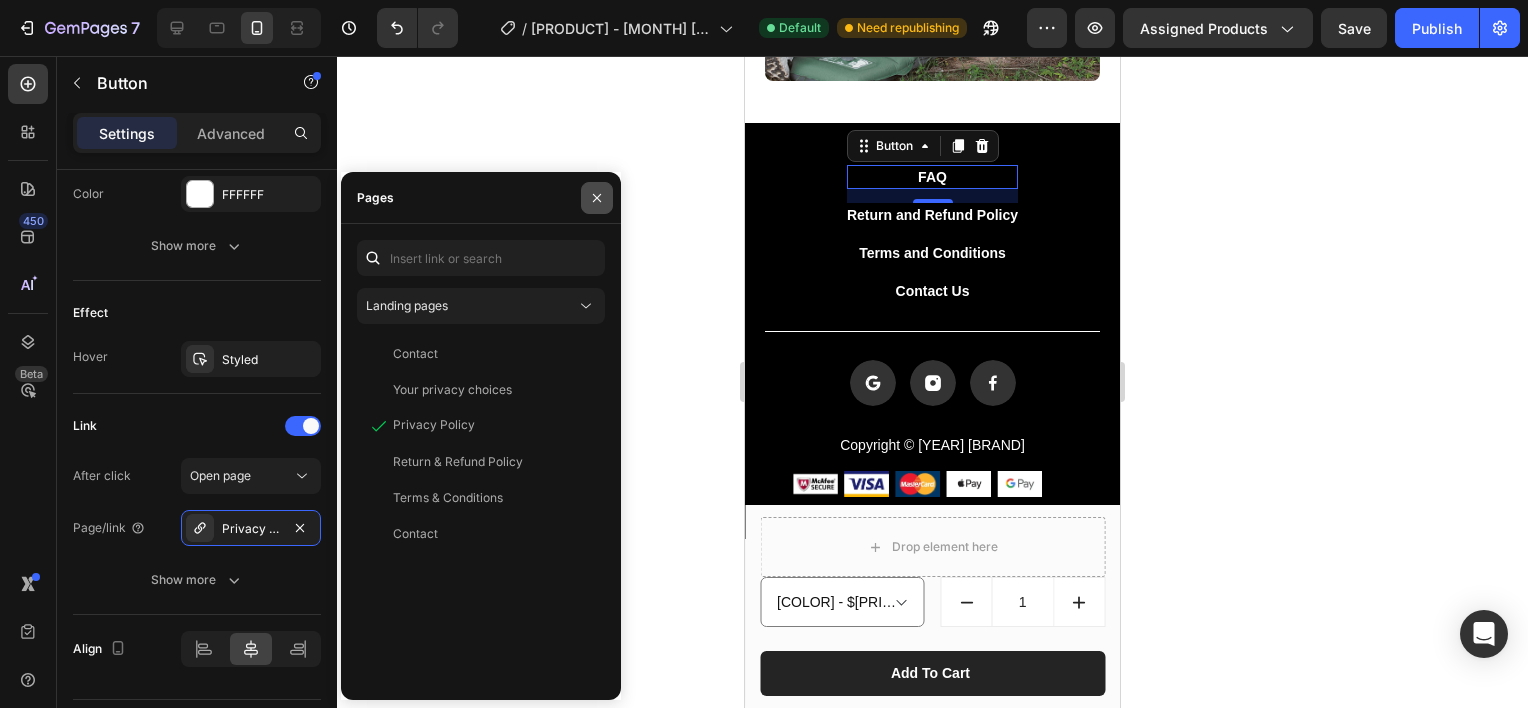 click at bounding box center [597, 198] 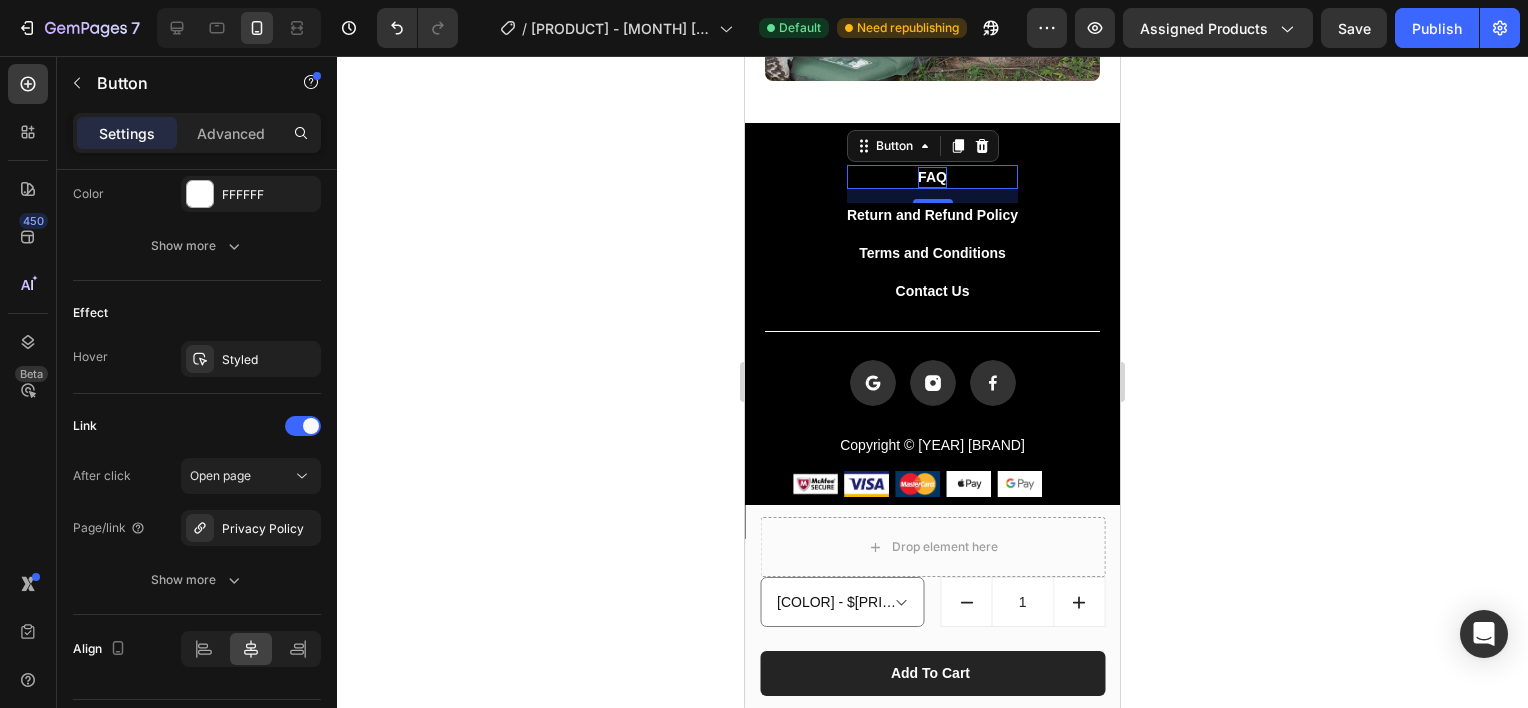 click on "FAQ" at bounding box center (932, 177) 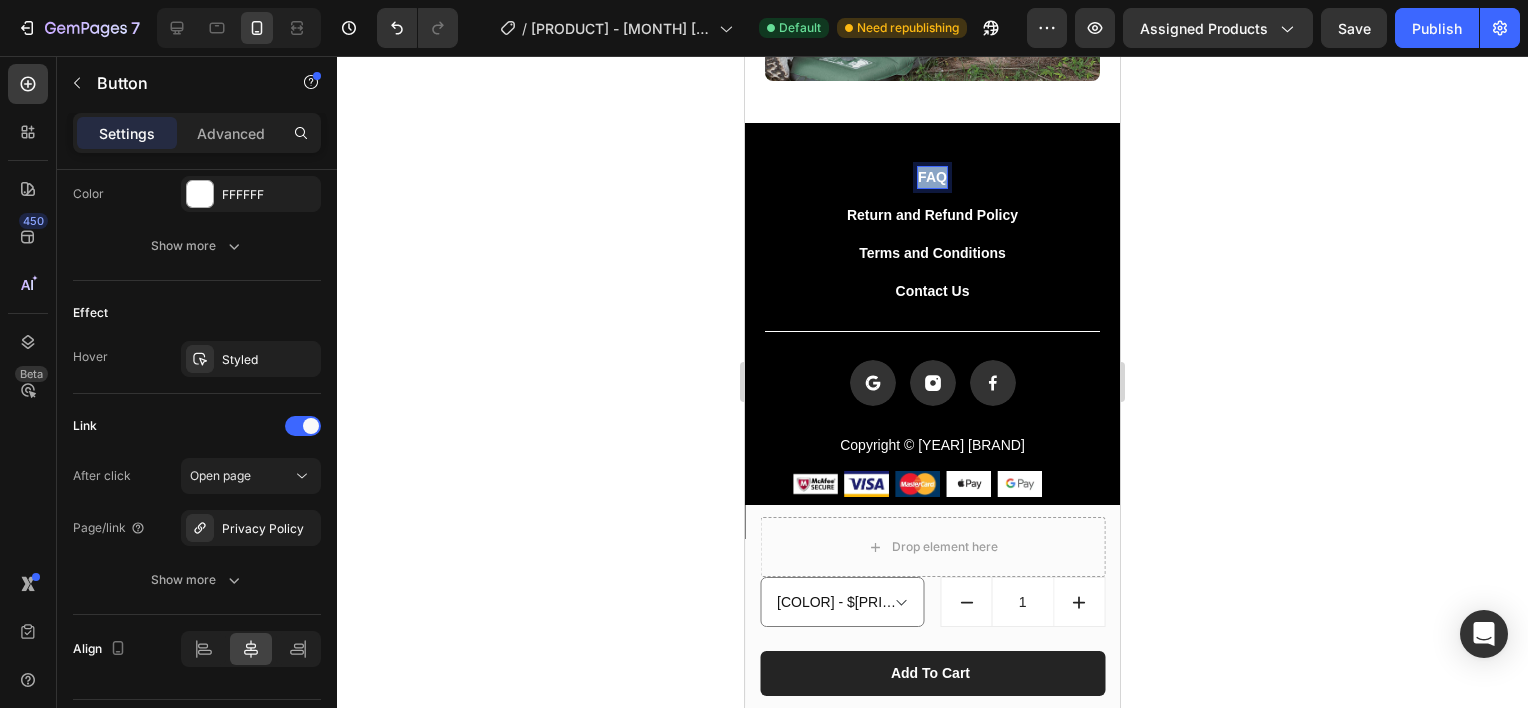 click on "FAQ" at bounding box center (932, 177) 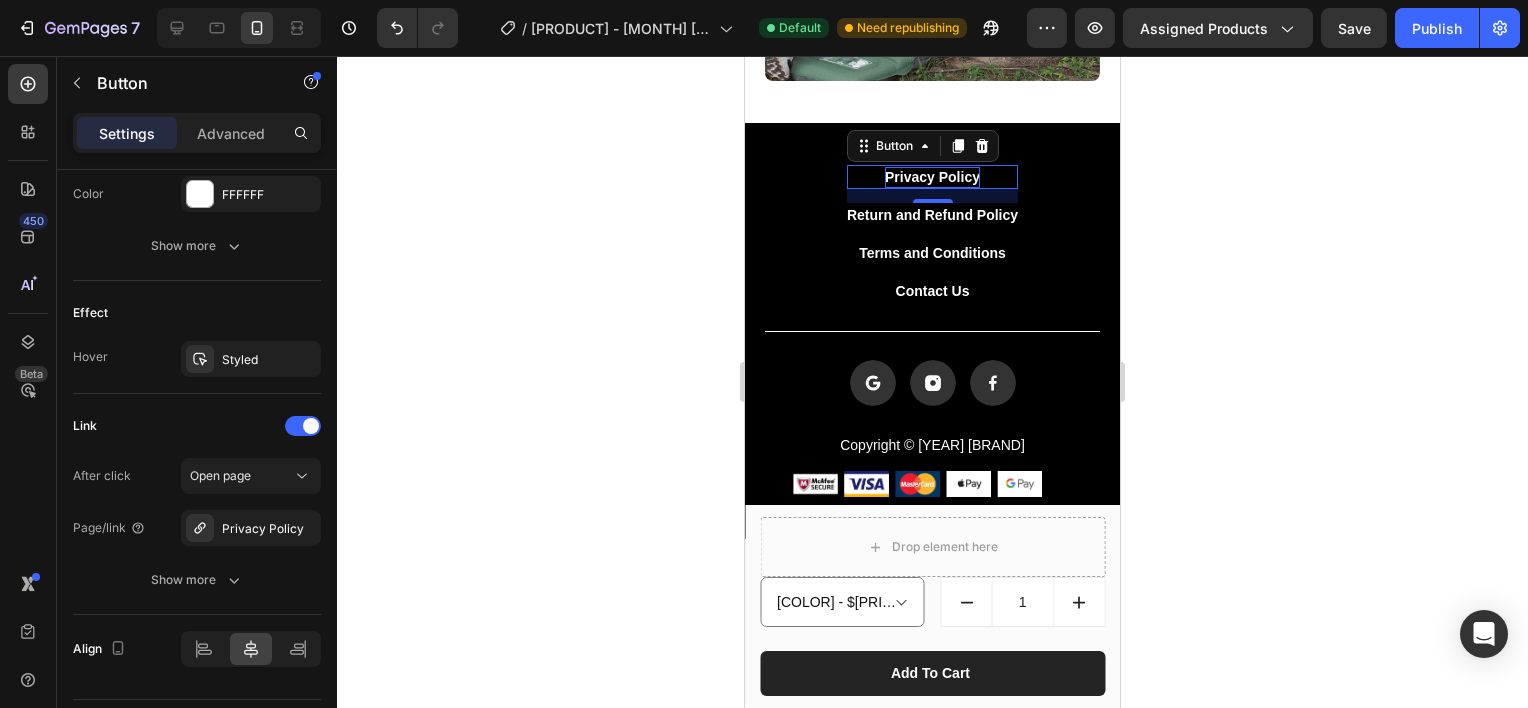 click 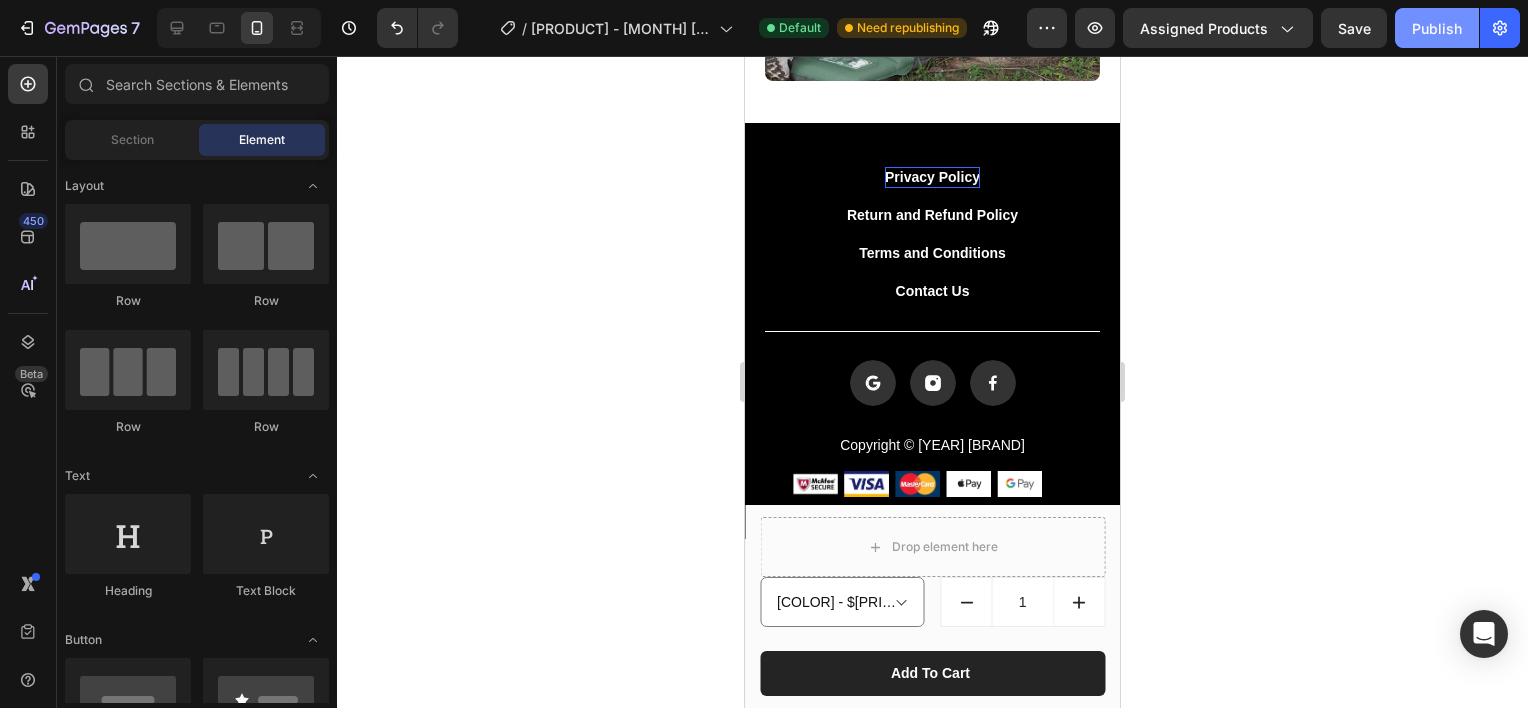 click on "Publish" 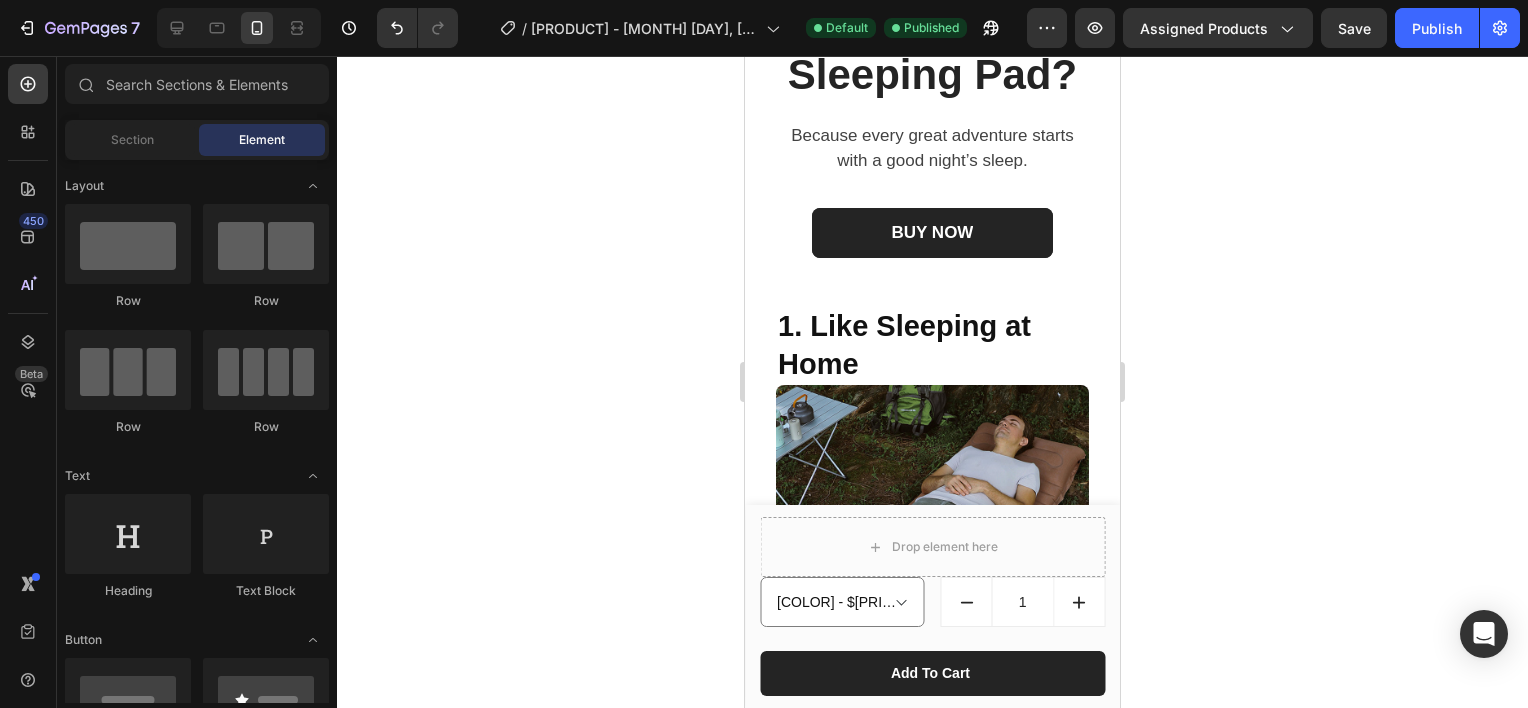 scroll, scrollTop: 0, scrollLeft: 0, axis: both 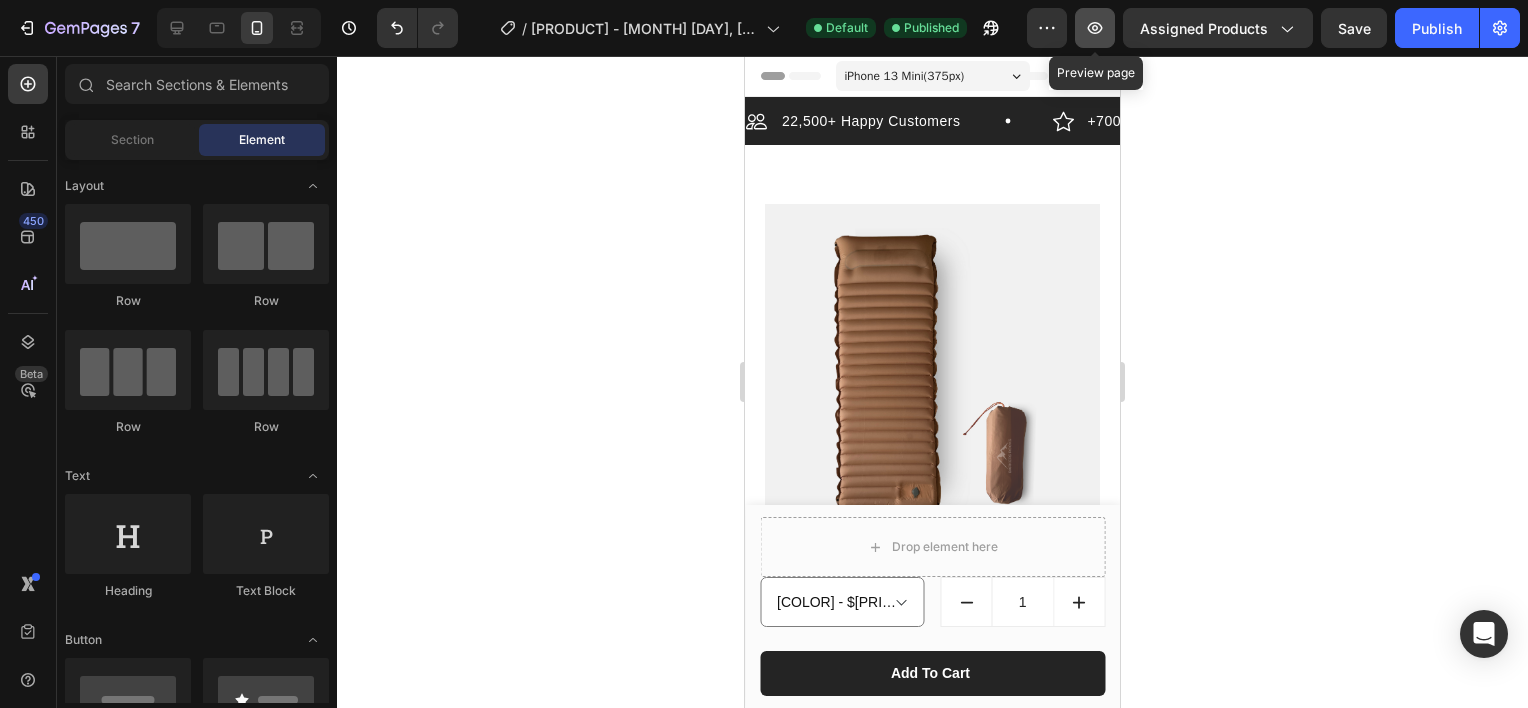 click 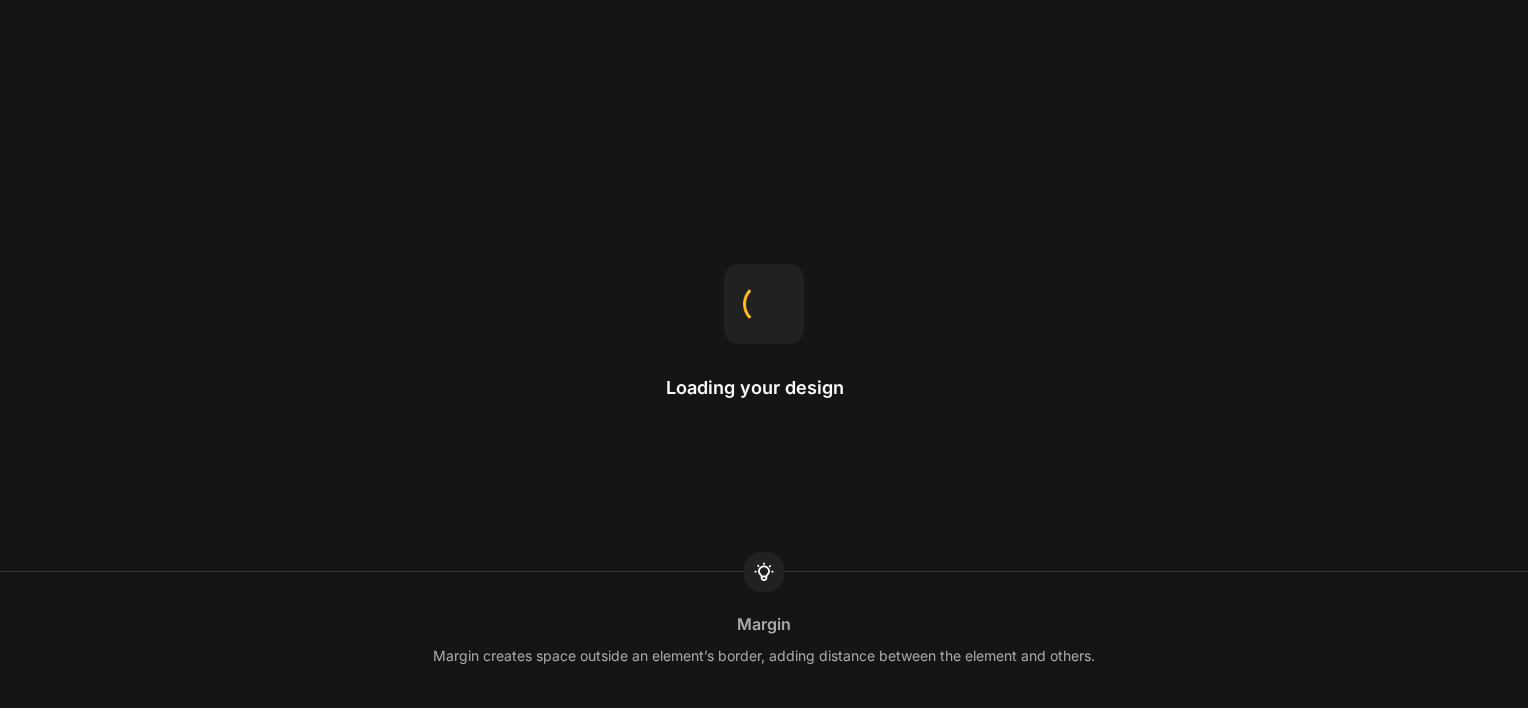scroll, scrollTop: 0, scrollLeft: 0, axis: both 